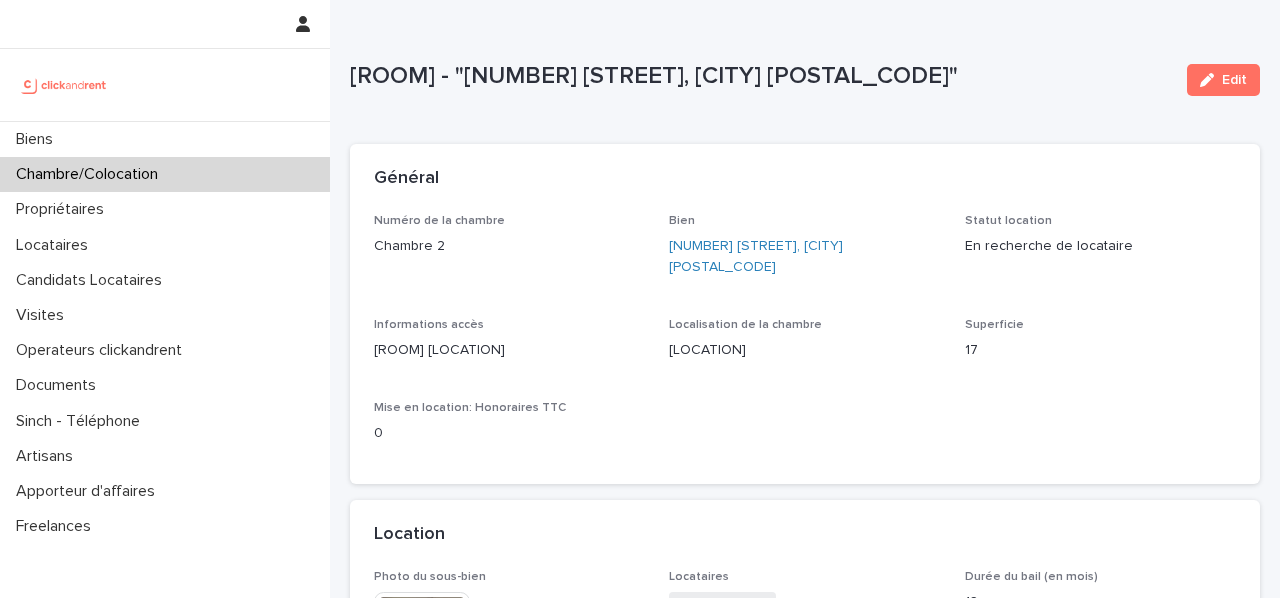 scroll, scrollTop: 0, scrollLeft: 0, axis: both 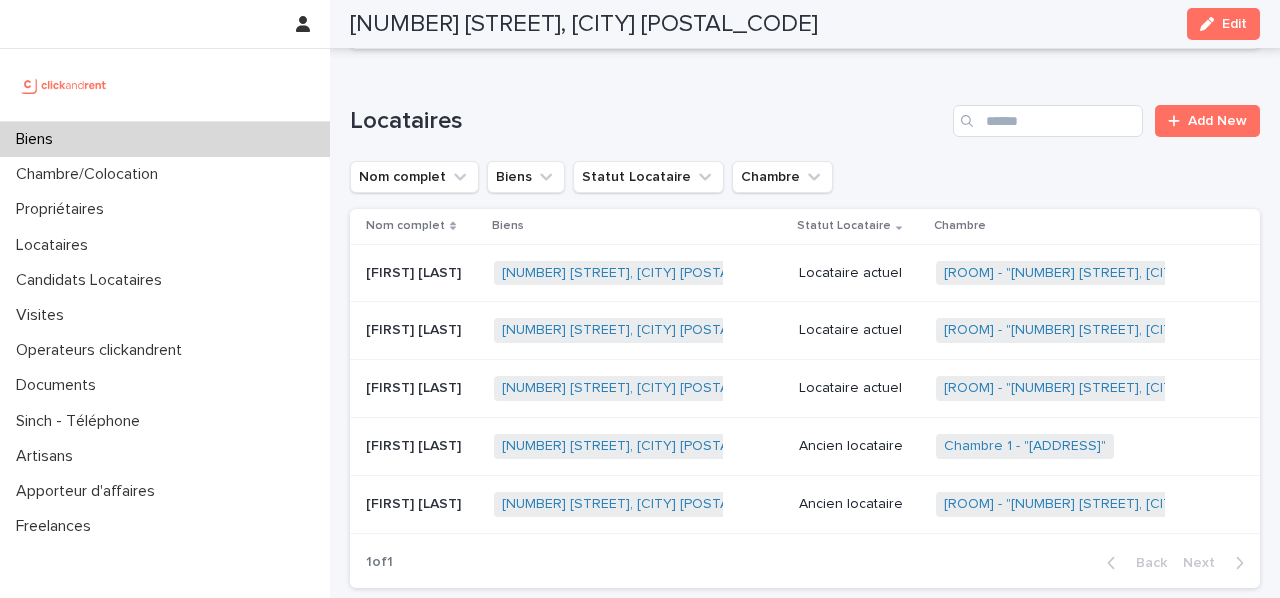 click on "[FIRST] [LAST]" at bounding box center [415, 328] 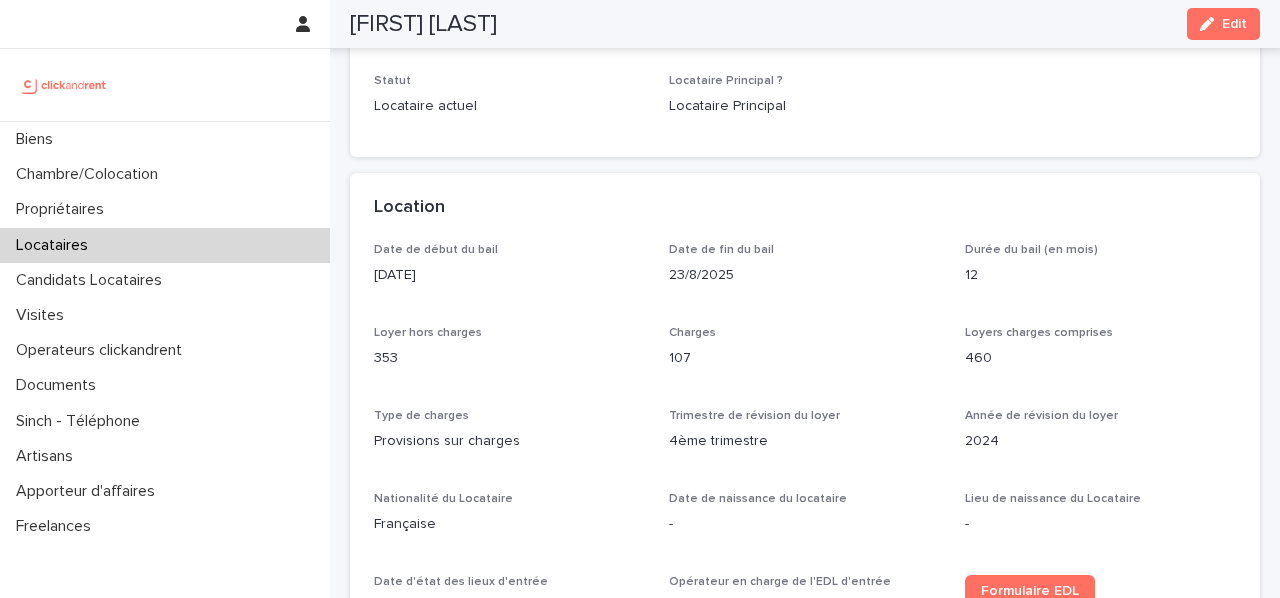 scroll, scrollTop: 0, scrollLeft: 0, axis: both 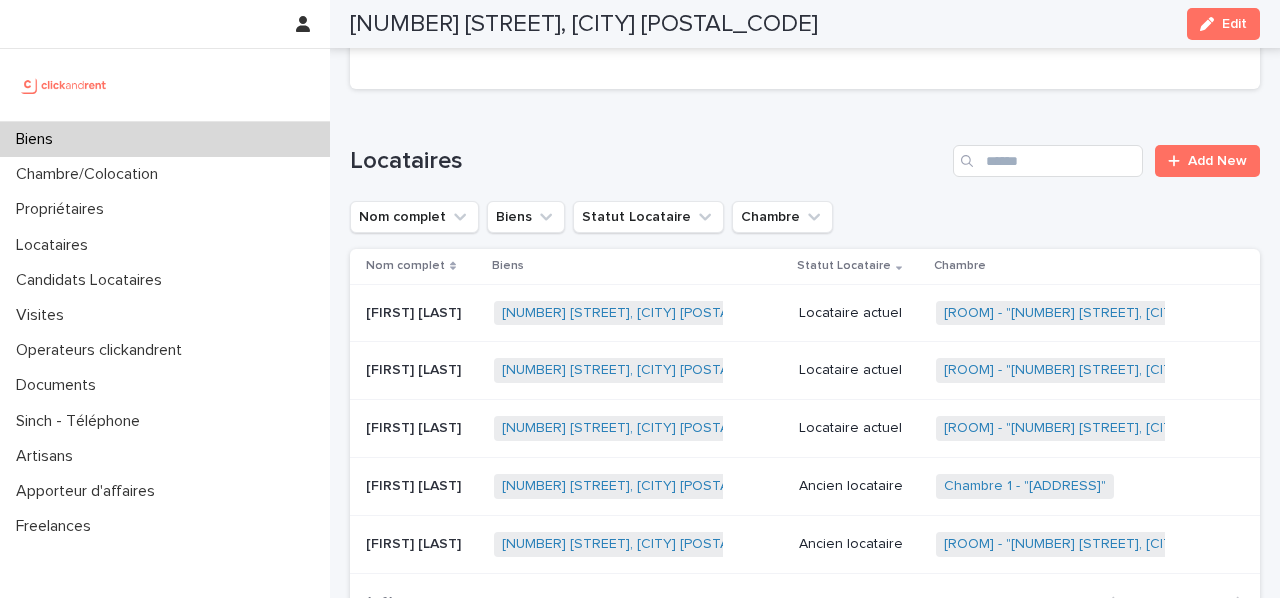 click on "[FIRST] [LAST] [FIRST] [LAST]" at bounding box center [422, 313] 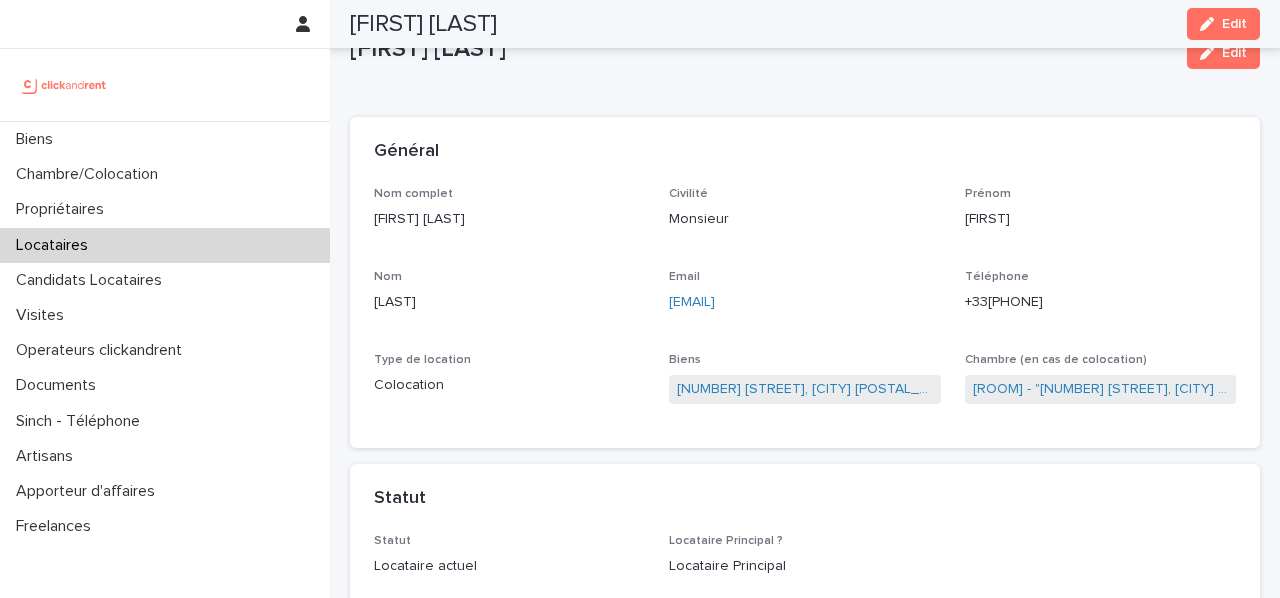 scroll, scrollTop: 0, scrollLeft: 0, axis: both 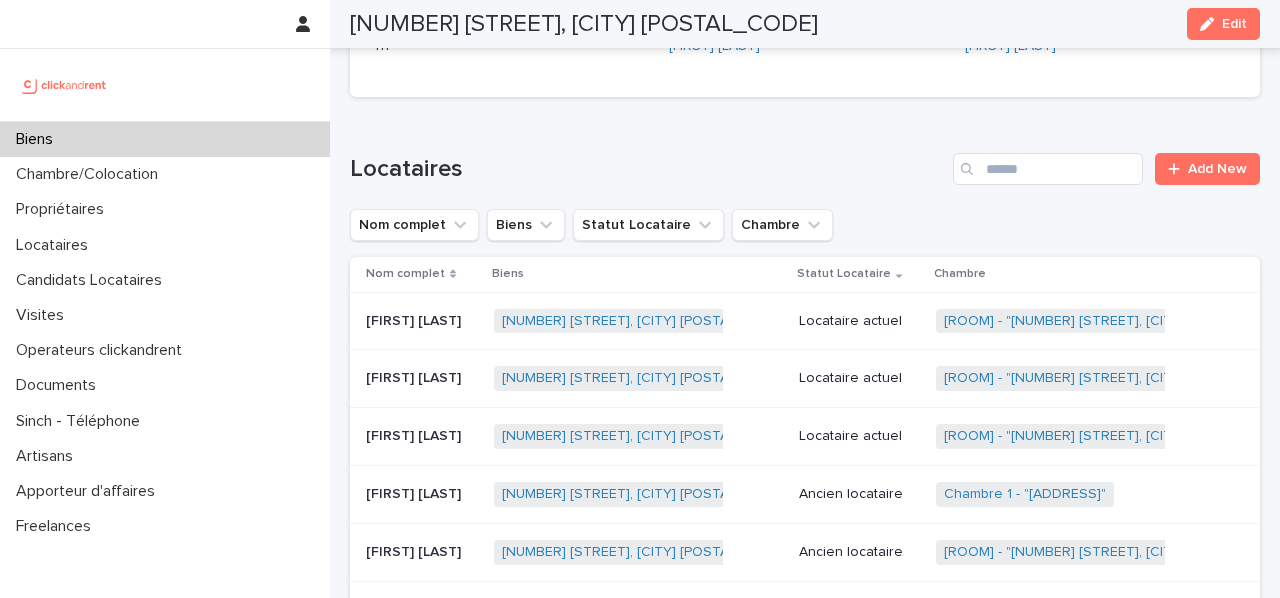 click on "[FIRST] [LAST]" at bounding box center (415, 376) 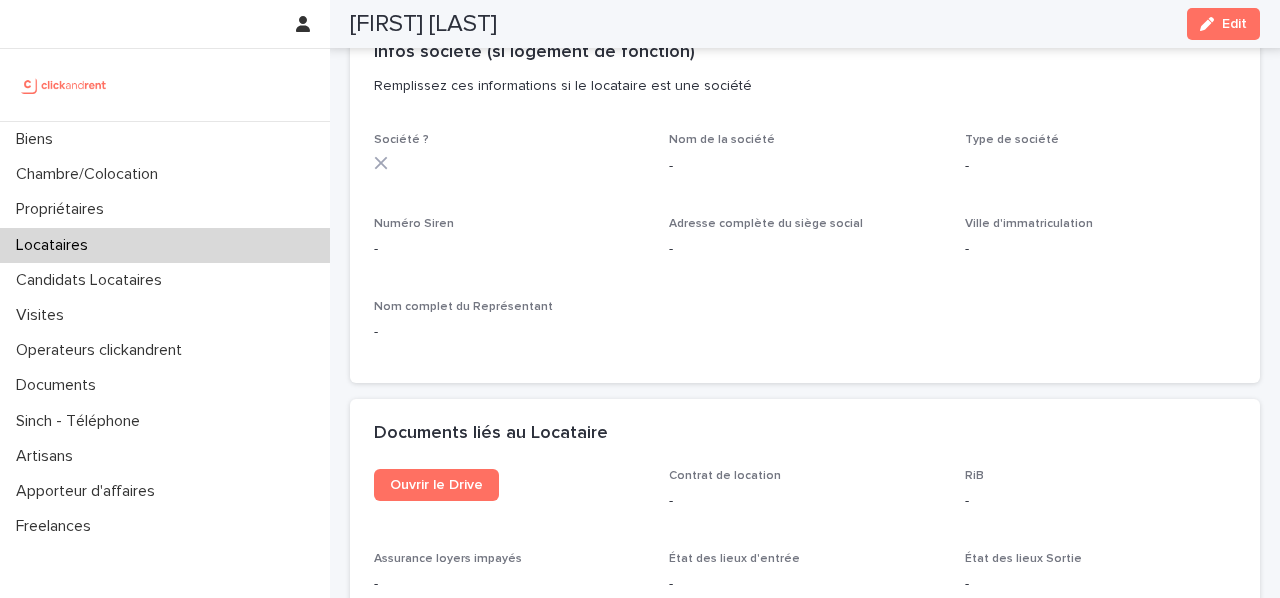 scroll, scrollTop: 1886, scrollLeft: 0, axis: vertical 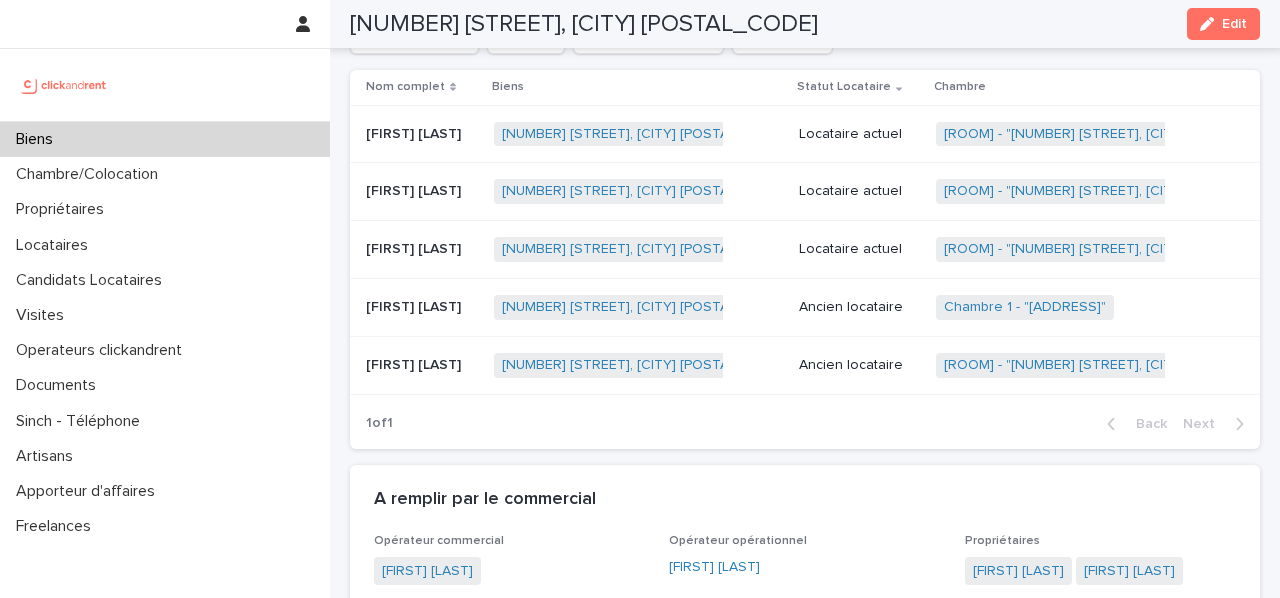 click on "[FIRST] [LAST] [FIRST] [LAST]" at bounding box center [418, 250] 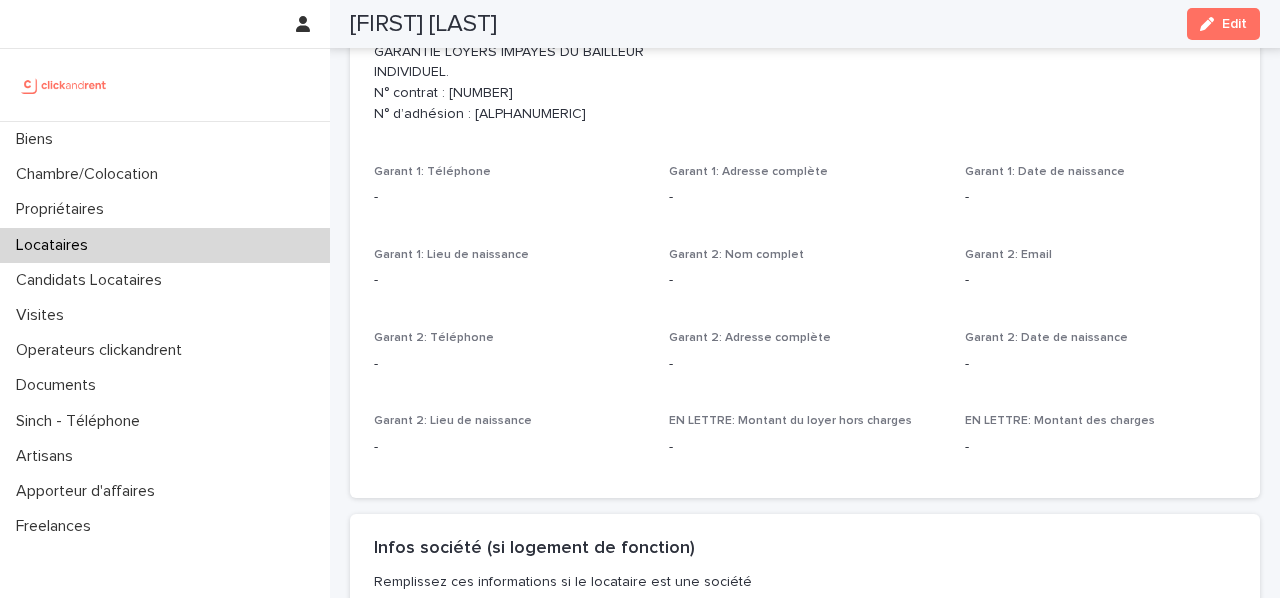 scroll, scrollTop: 0, scrollLeft: 0, axis: both 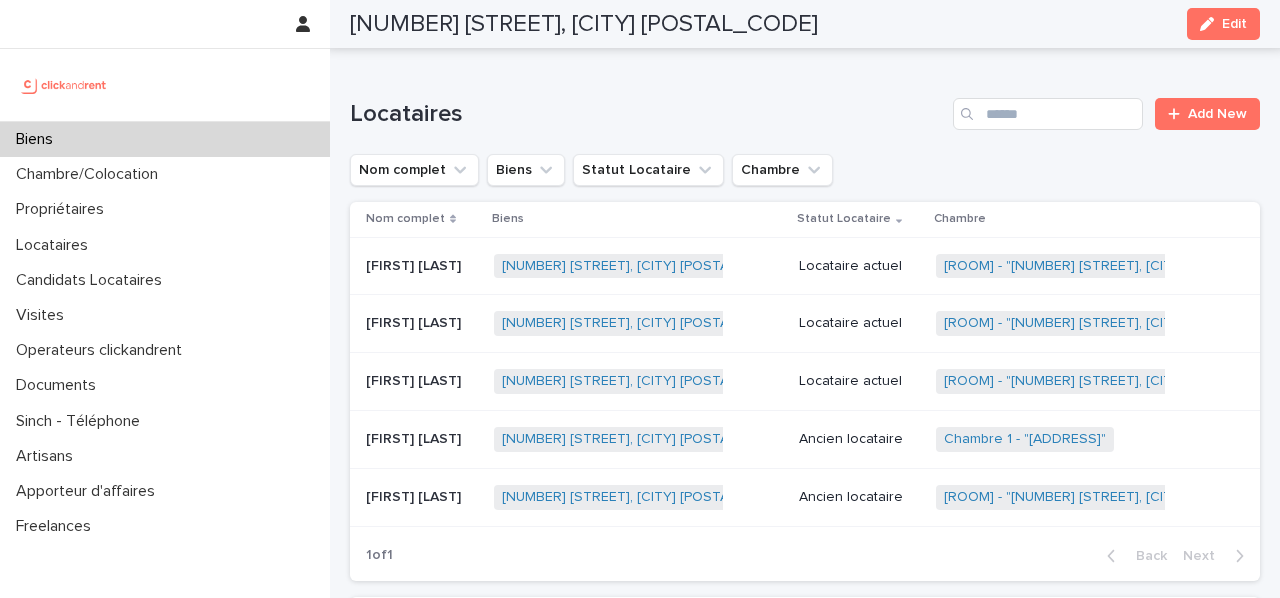 click on "Biens" at bounding box center [165, 139] 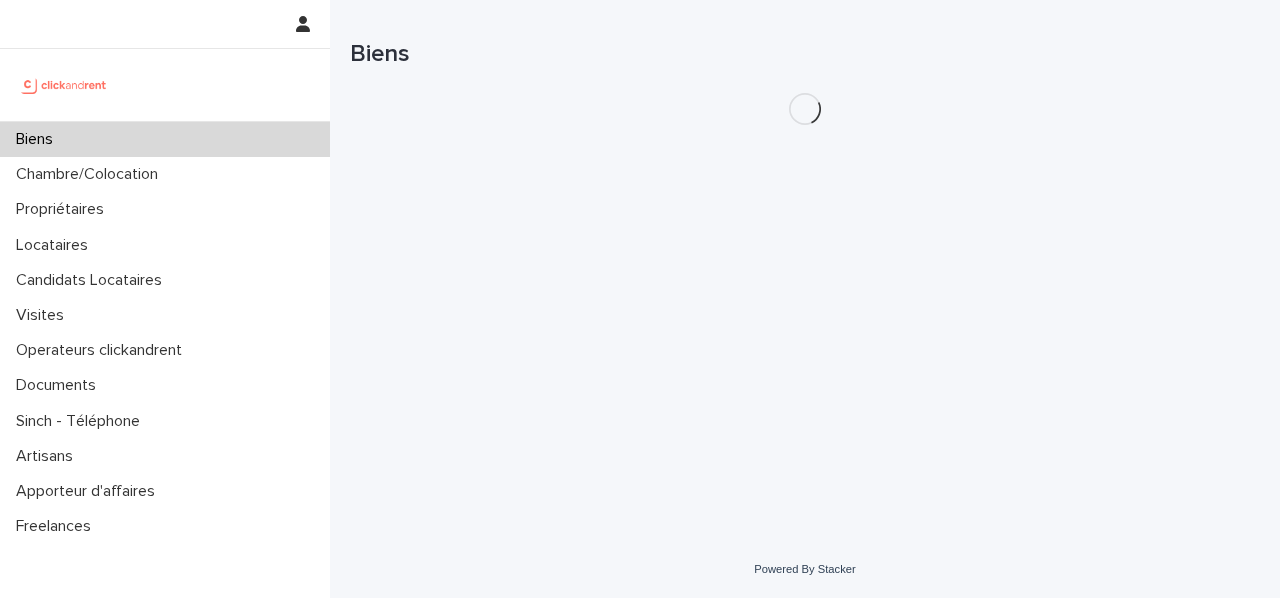 scroll, scrollTop: 0, scrollLeft: 0, axis: both 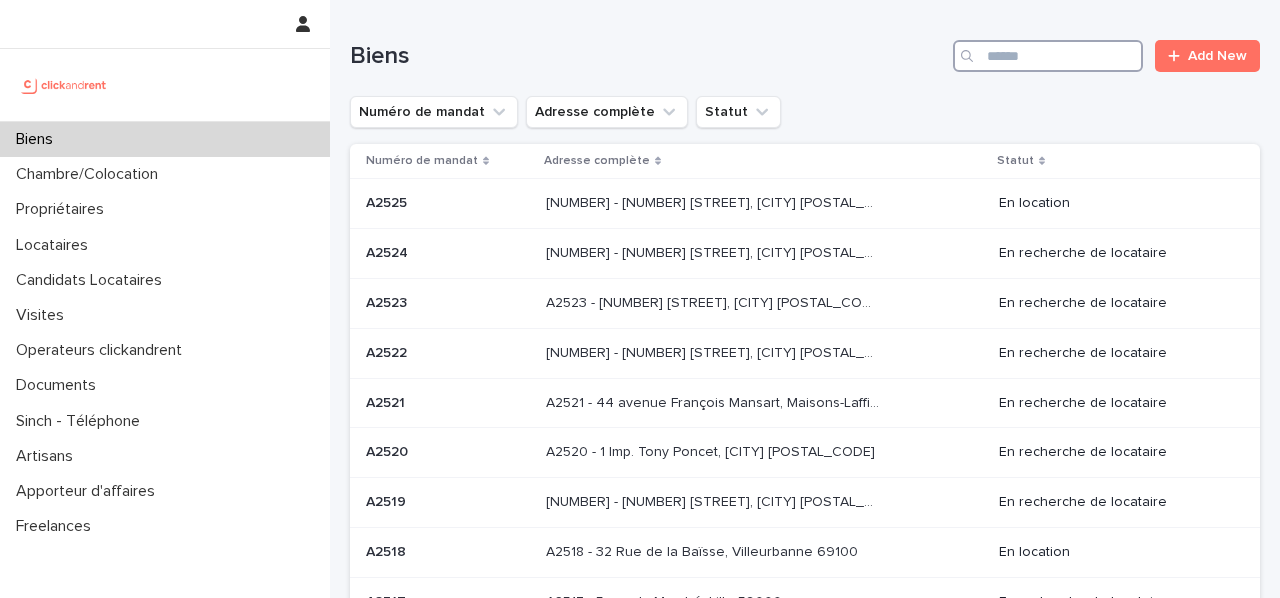 click at bounding box center (1048, 56) 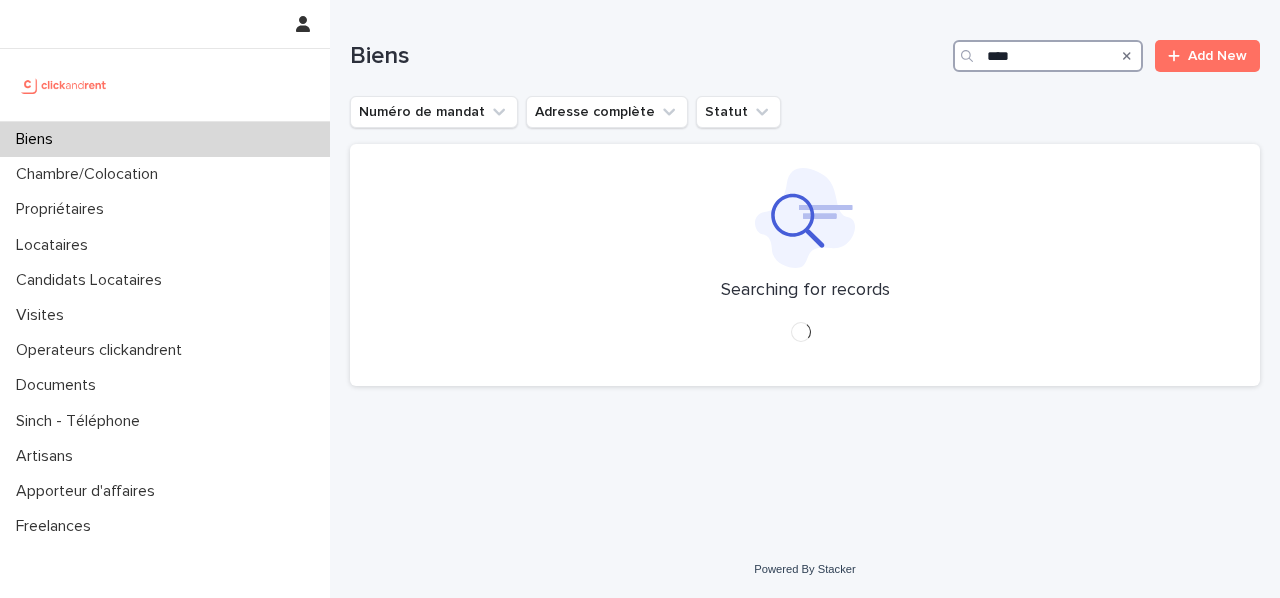 type on "*****" 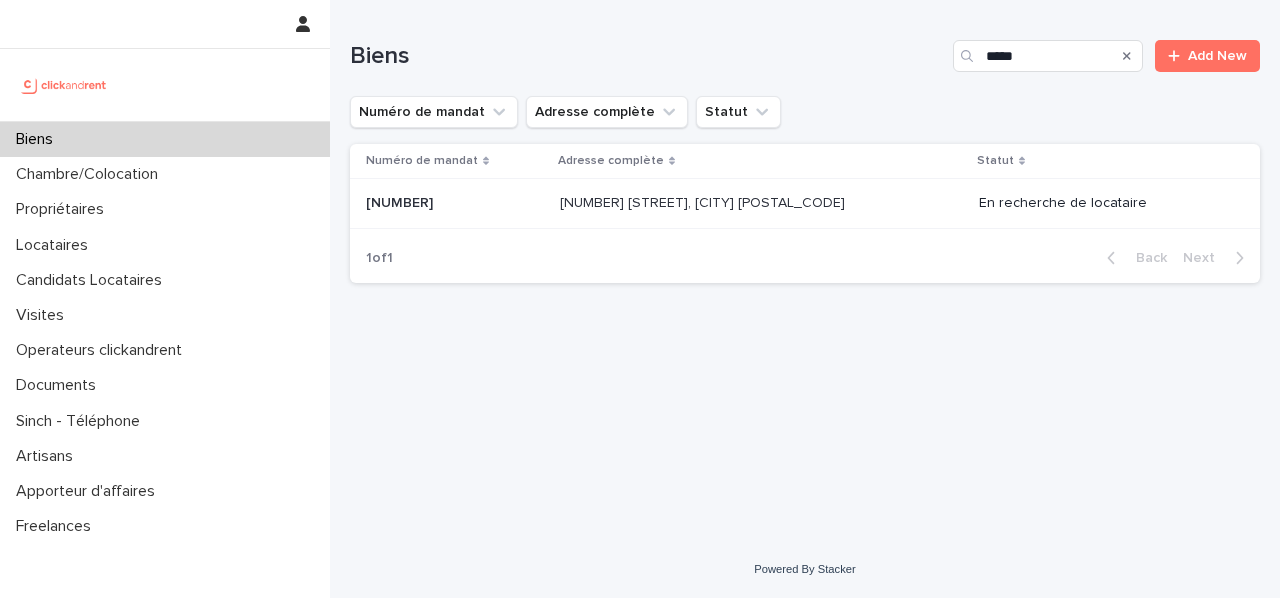 click on "[NUMBER] [STREET], [CITY] [POSTAL_CODE]" at bounding box center [704, 201] 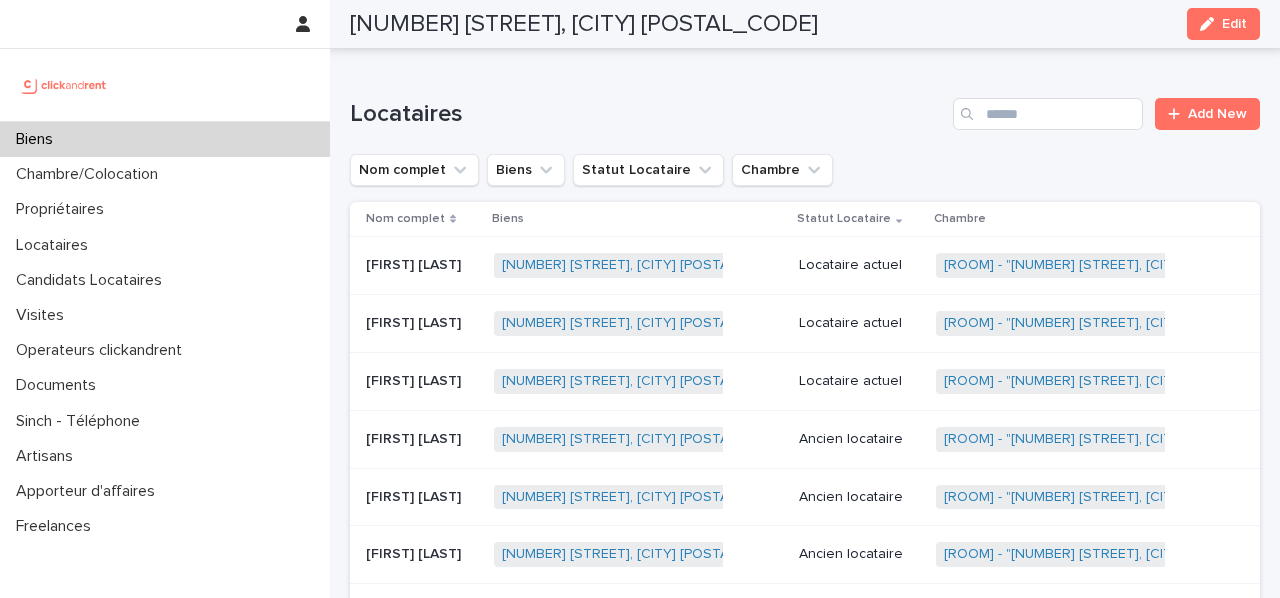 scroll, scrollTop: 1073, scrollLeft: 0, axis: vertical 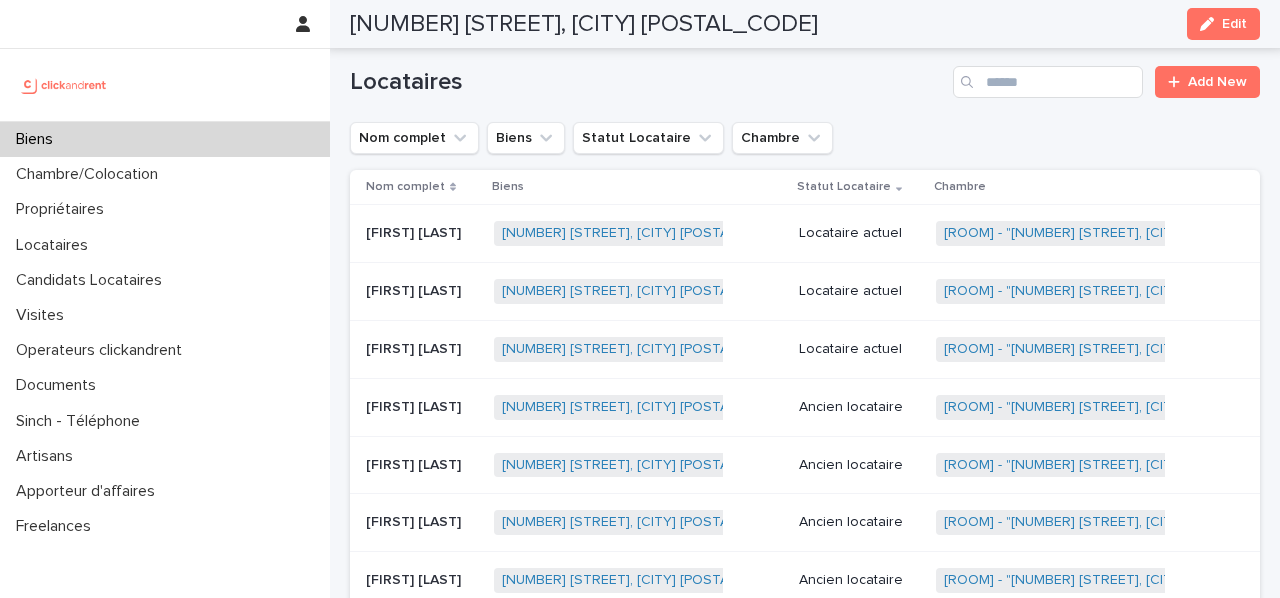 click on "[FIRST] [LAST]" at bounding box center [415, 231] 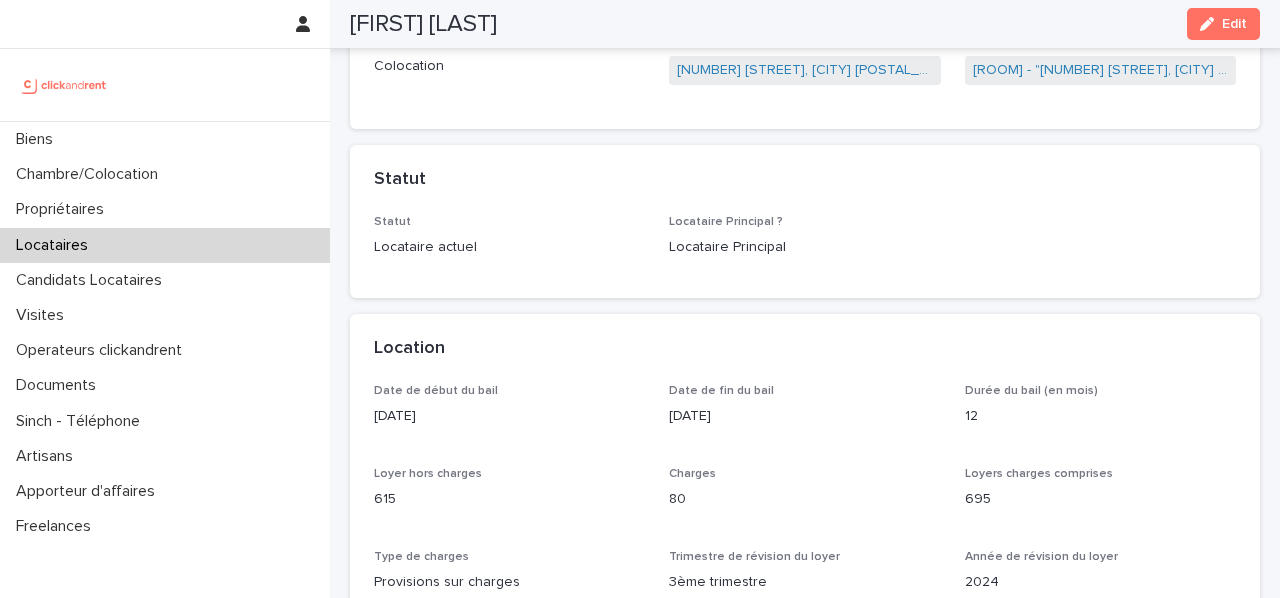 scroll, scrollTop: 0, scrollLeft: 0, axis: both 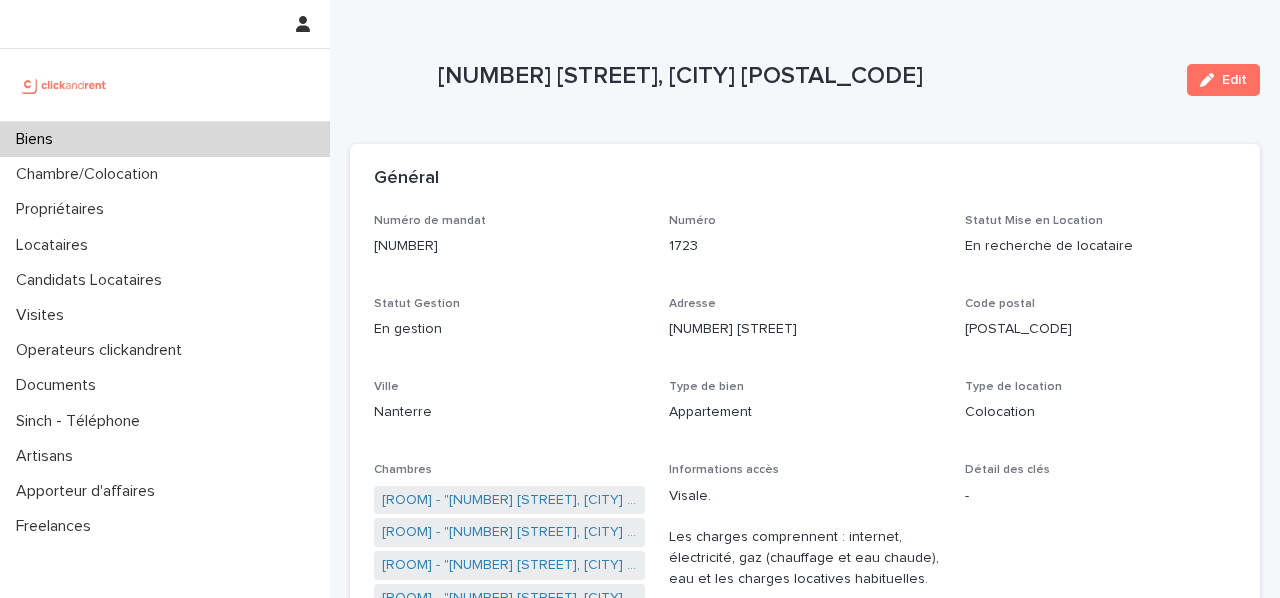 click on "[NUMBER] [STREET], [CITY] [POSTAL_CODE]" at bounding box center [804, 76] 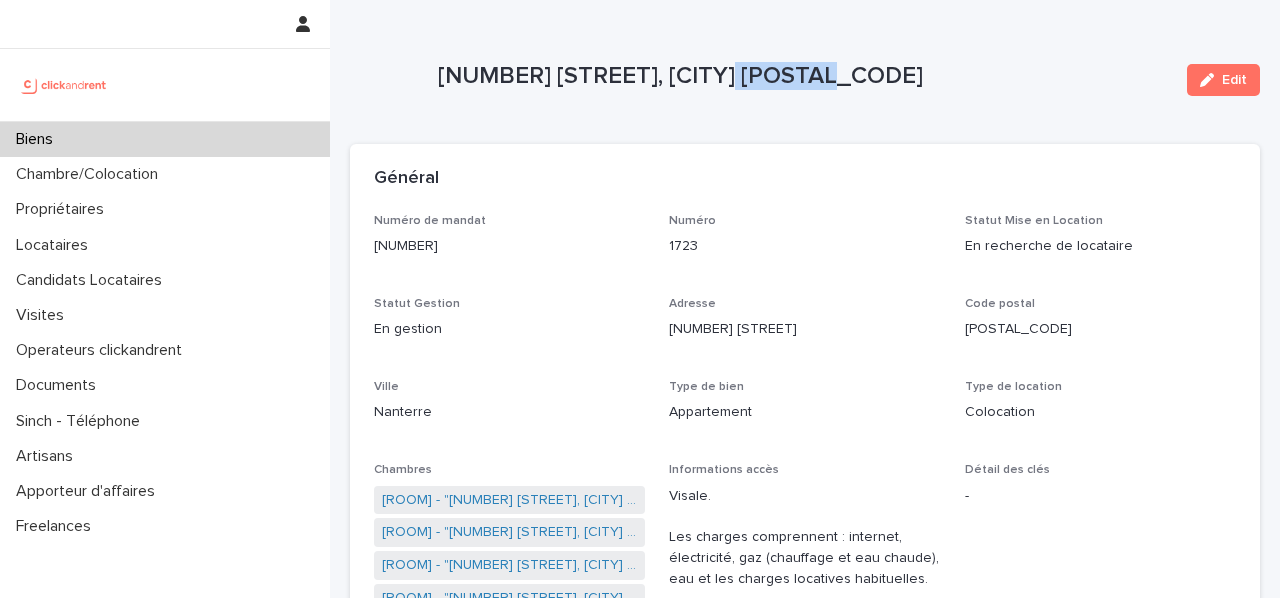 click on "[NUMBER] [STREET], [CITY] [POSTAL_CODE]" at bounding box center (804, 76) 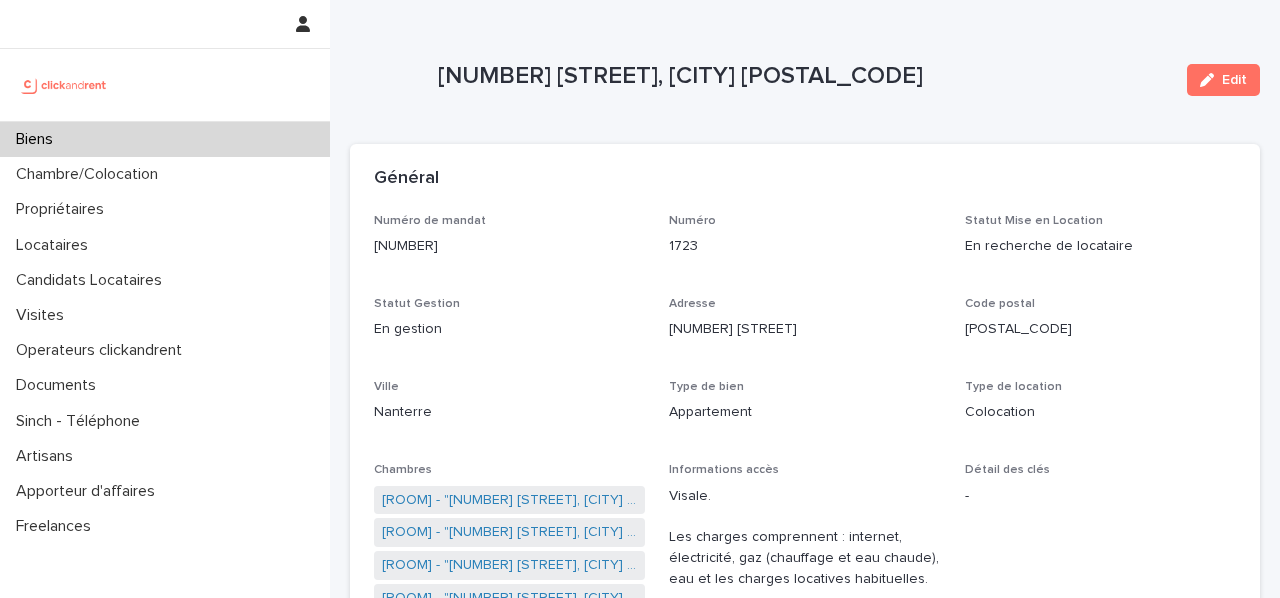 click on "[NUMBER] [STREET], [CITY] [POSTAL_CODE]" at bounding box center [804, 76] 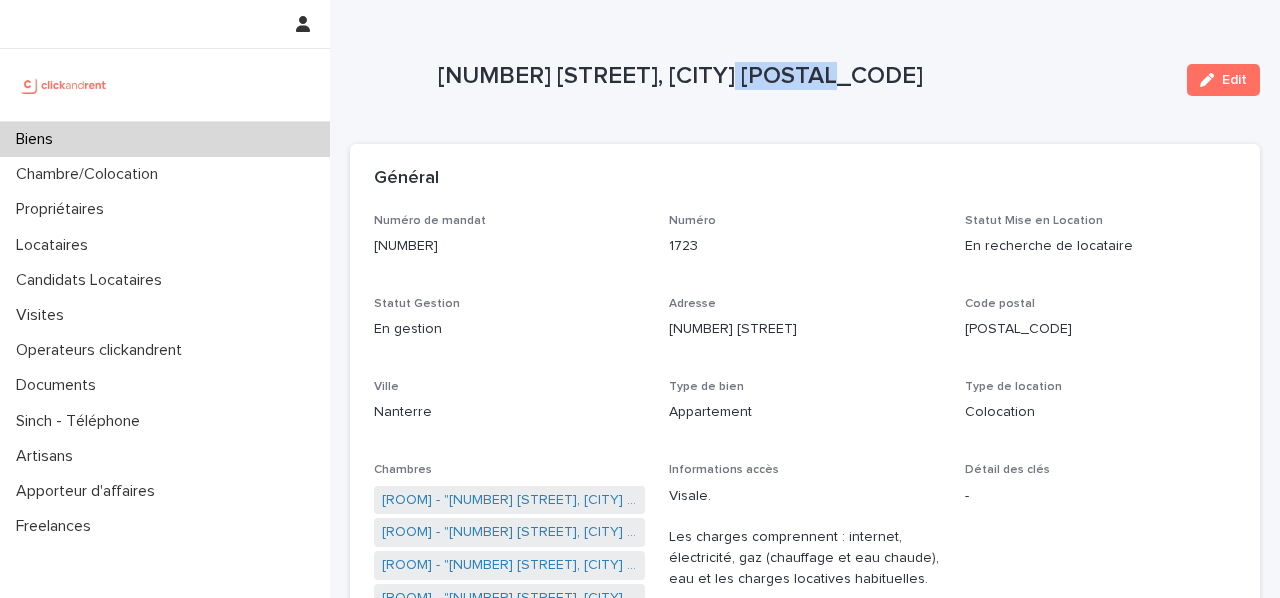 click on "[NUMBER] [STREET], [CITY] [POSTAL_CODE]" at bounding box center [804, 76] 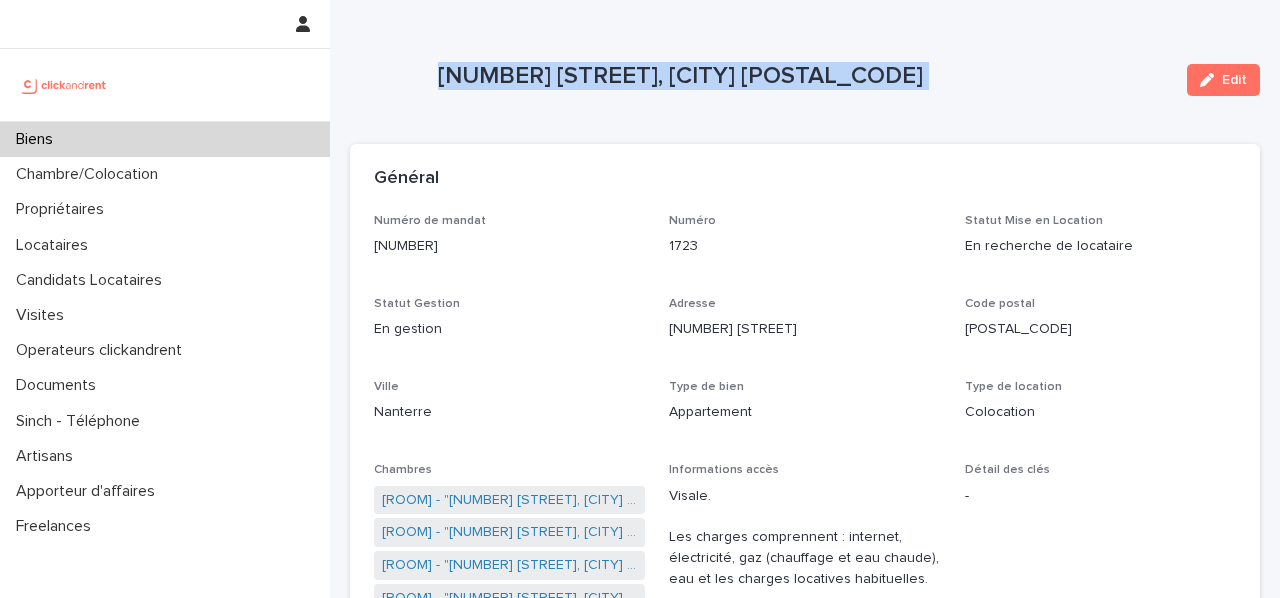 click on "[NUMBER] [STREET], [CITY] [POSTAL_CODE] Edit" at bounding box center [805, 80] 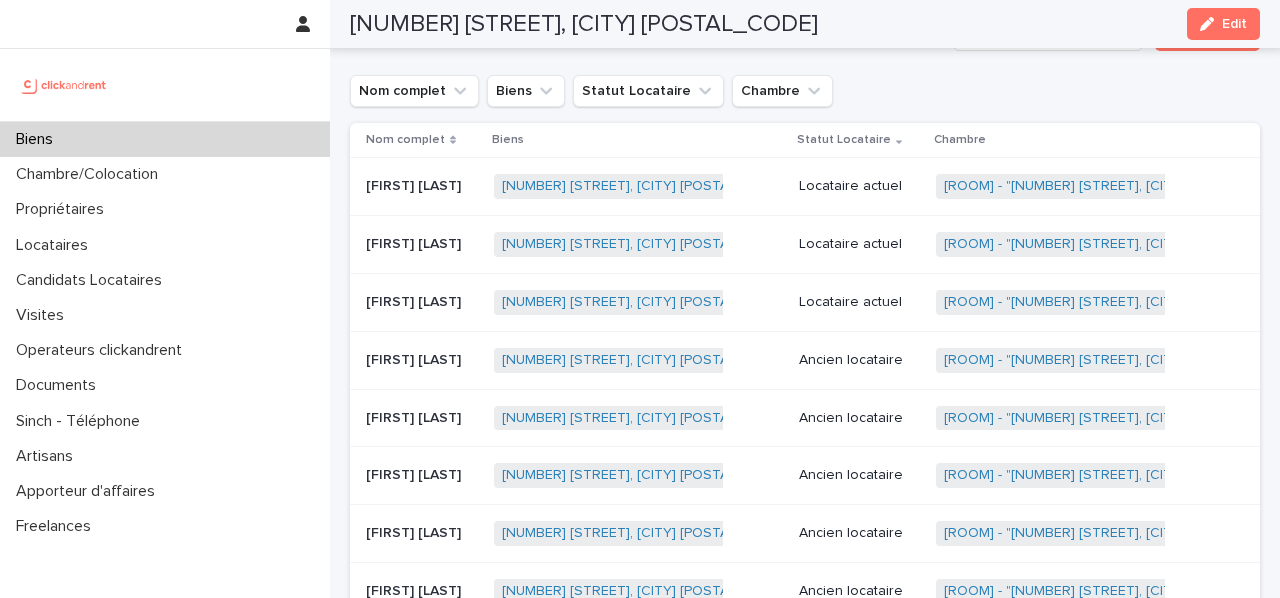 scroll, scrollTop: 1113, scrollLeft: 0, axis: vertical 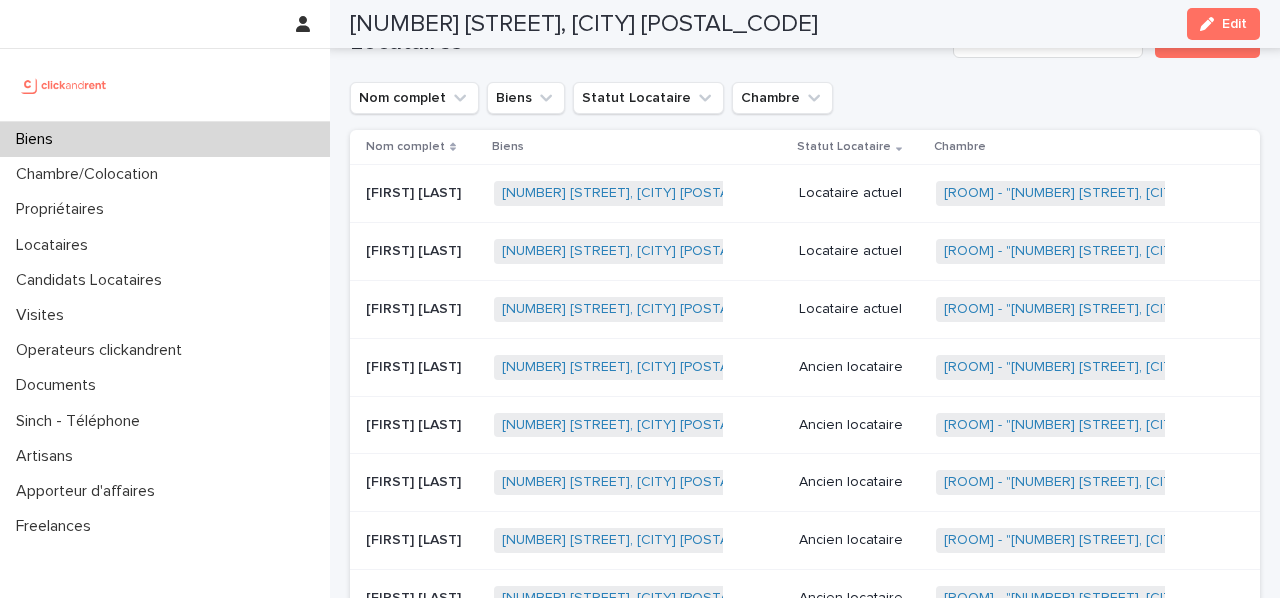 click on "[FIRST] [LAST] [FIRST] [LAST]" at bounding box center (422, 193) 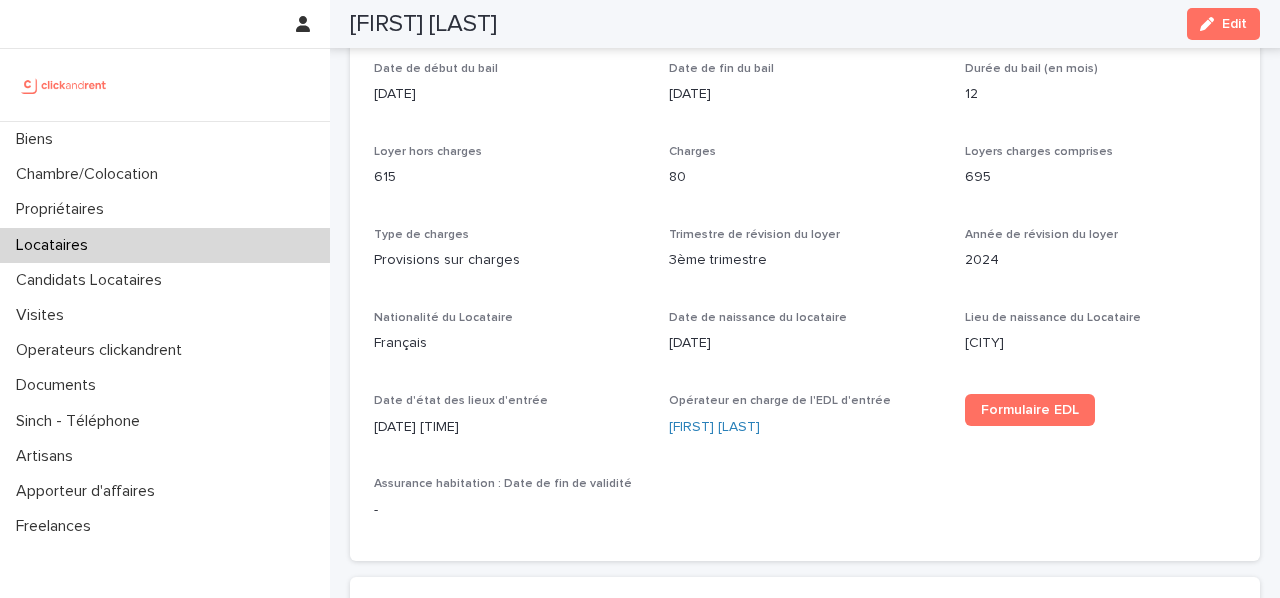 scroll, scrollTop: 682, scrollLeft: 0, axis: vertical 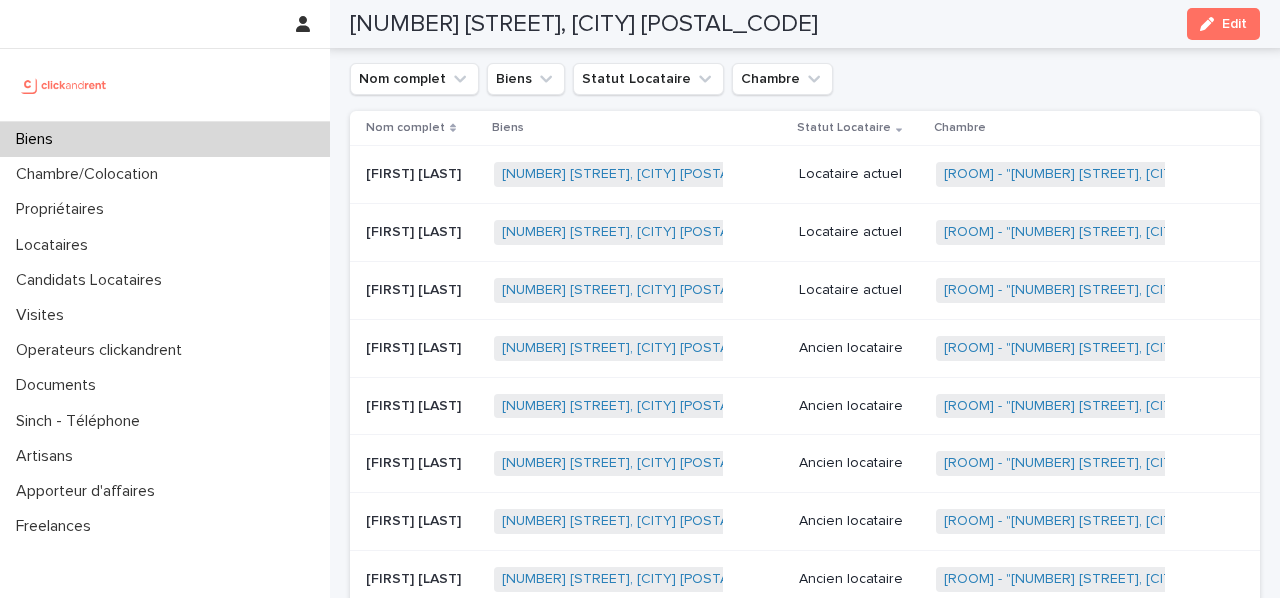 click on "[FIRST] [LAST]" at bounding box center [415, 230] 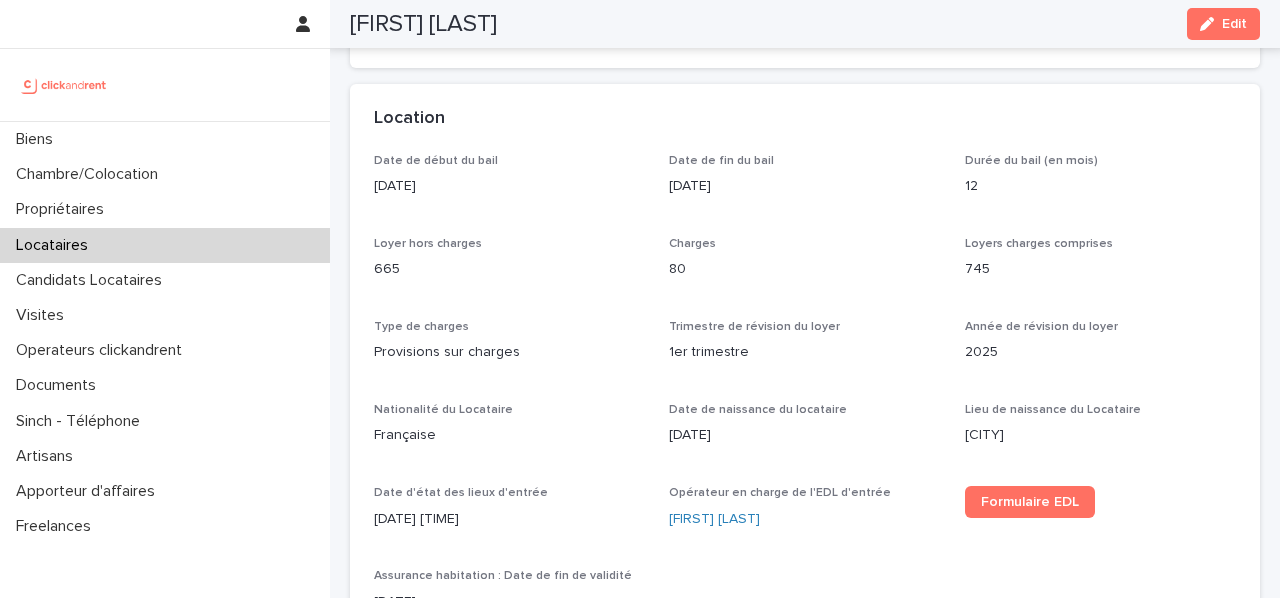 scroll, scrollTop: 578, scrollLeft: 0, axis: vertical 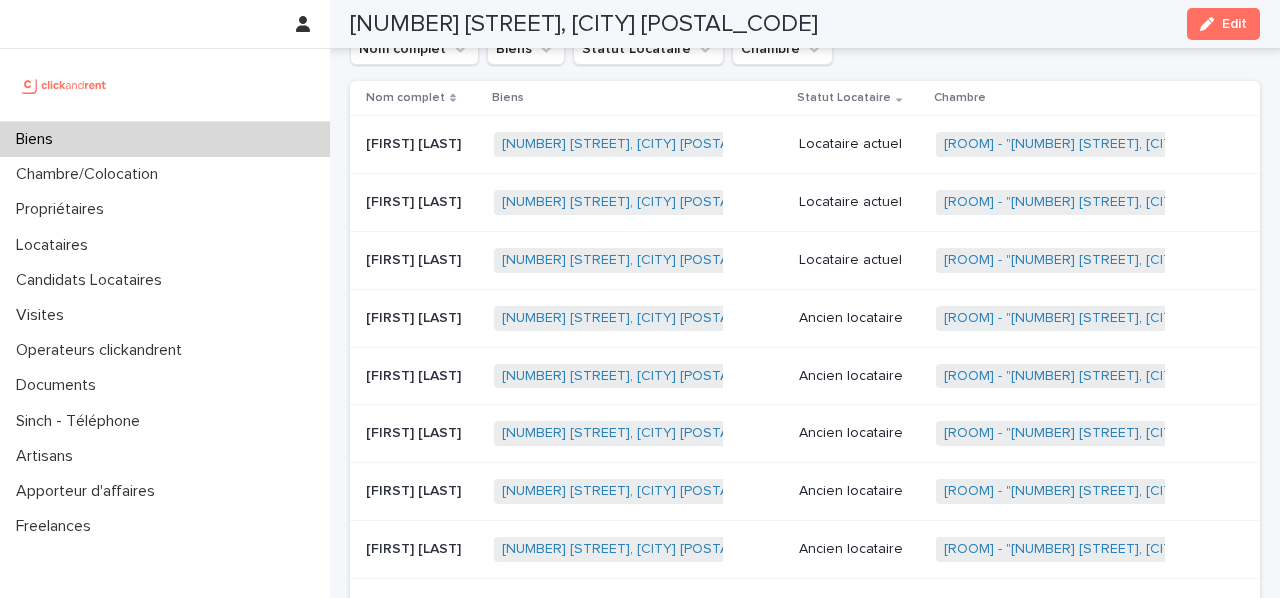 click at bounding box center (422, 260) 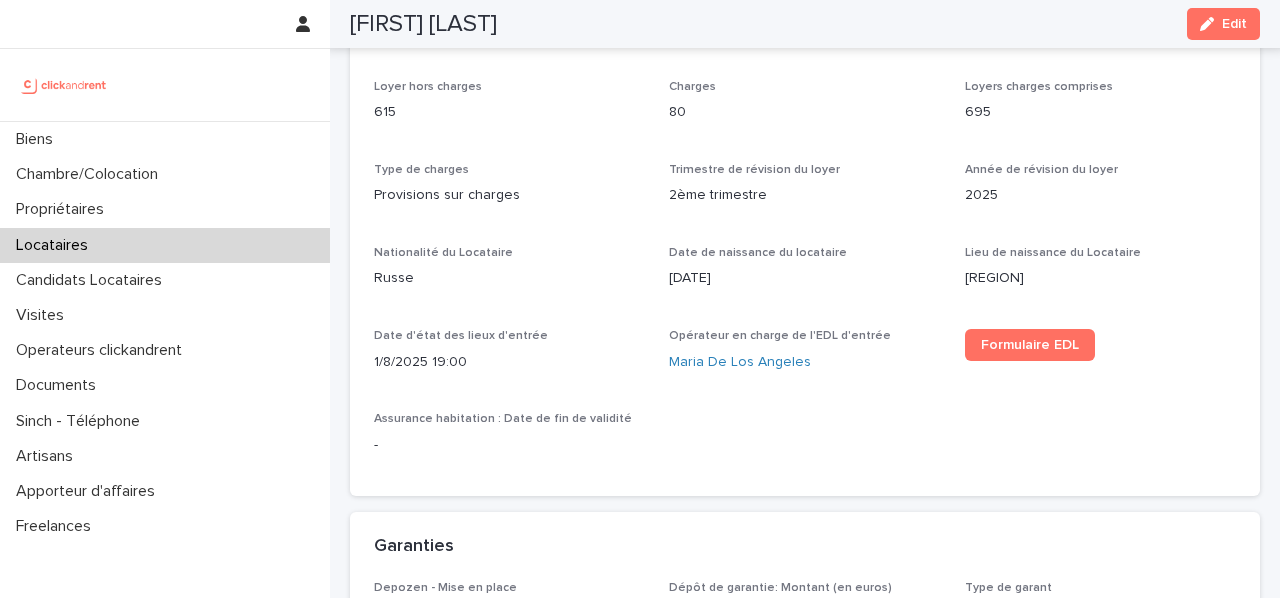scroll, scrollTop: 732, scrollLeft: 0, axis: vertical 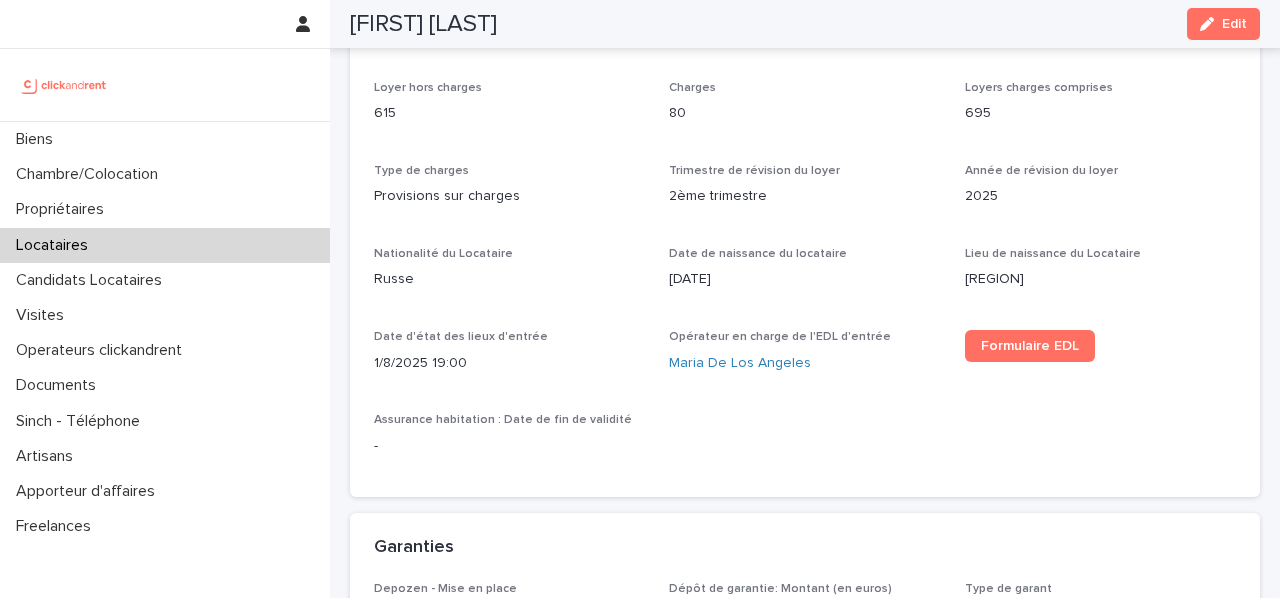 click on "[DATE]" at bounding box center (804, 279) 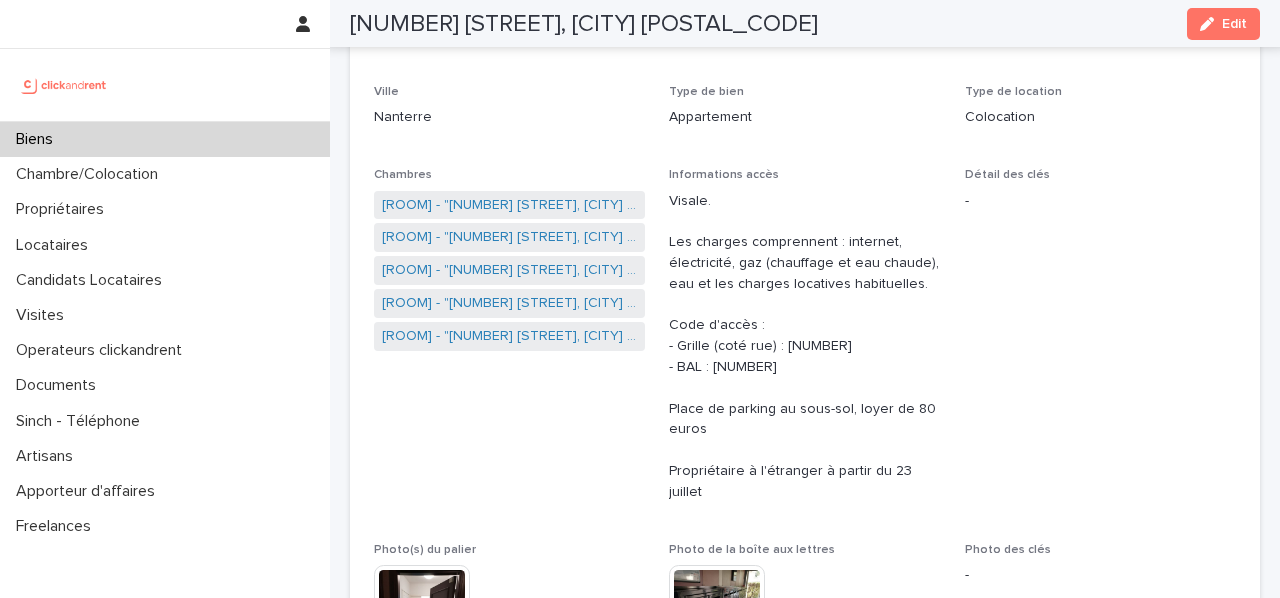 scroll, scrollTop: 328, scrollLeft: 0, axis: vertical 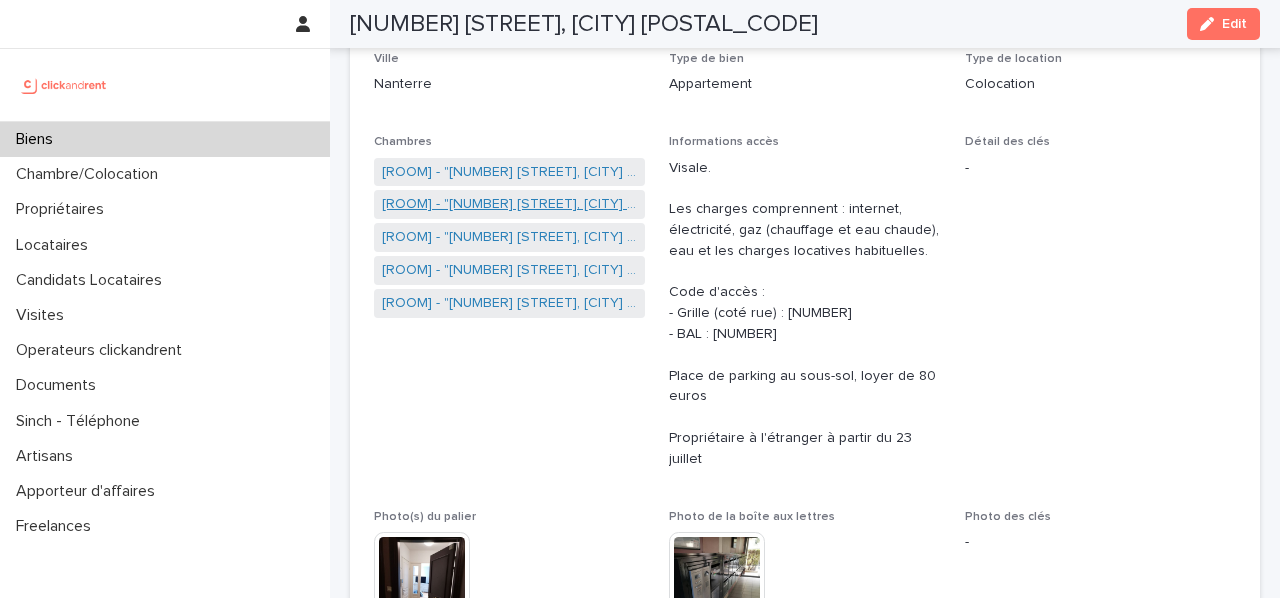 click on "[ROOM] - "[NUMBER] [STREET], [CITY] [POSTAL_CODE]"" at bounding box center [509, 204] 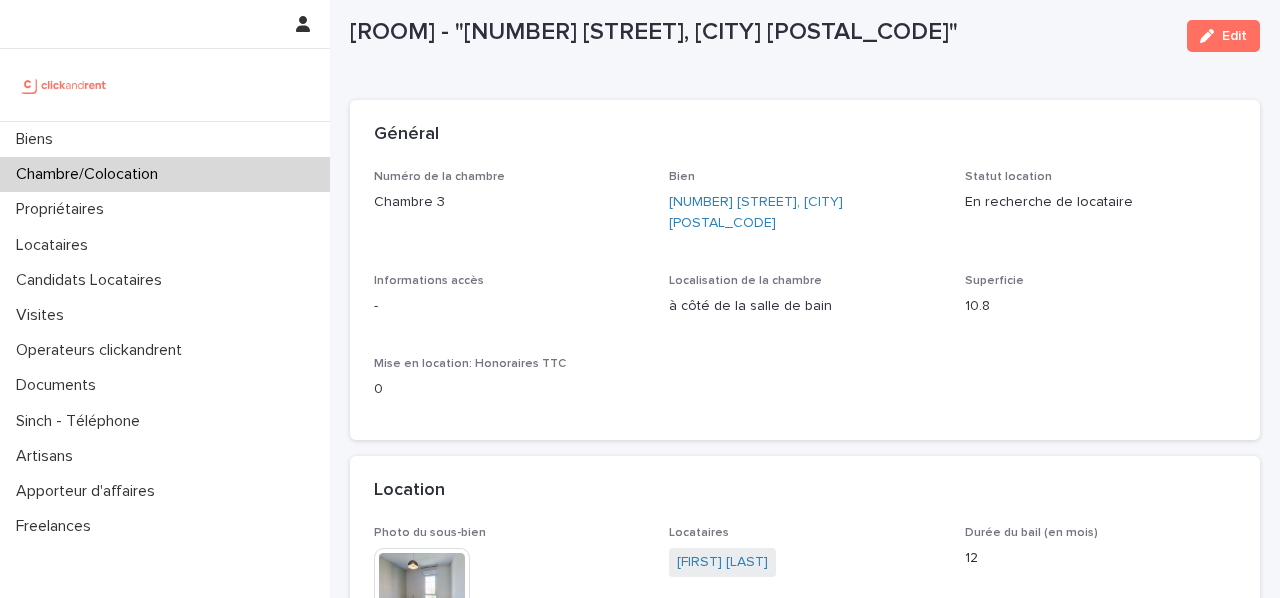 scroll, scrollTop: 40, scrollLeft: 0, axis: vertical 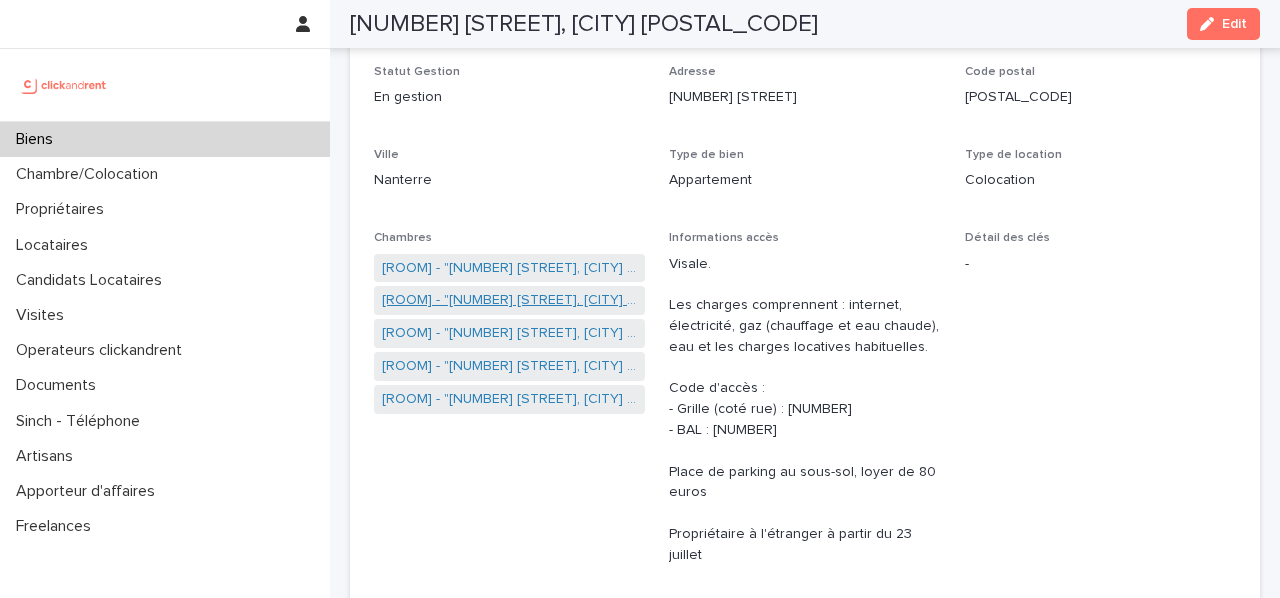 click on "[ROOM] - "[NUMBER] [STREET], [CITY] [POSTAL_CODE]"" at bounding box center (509, 300) 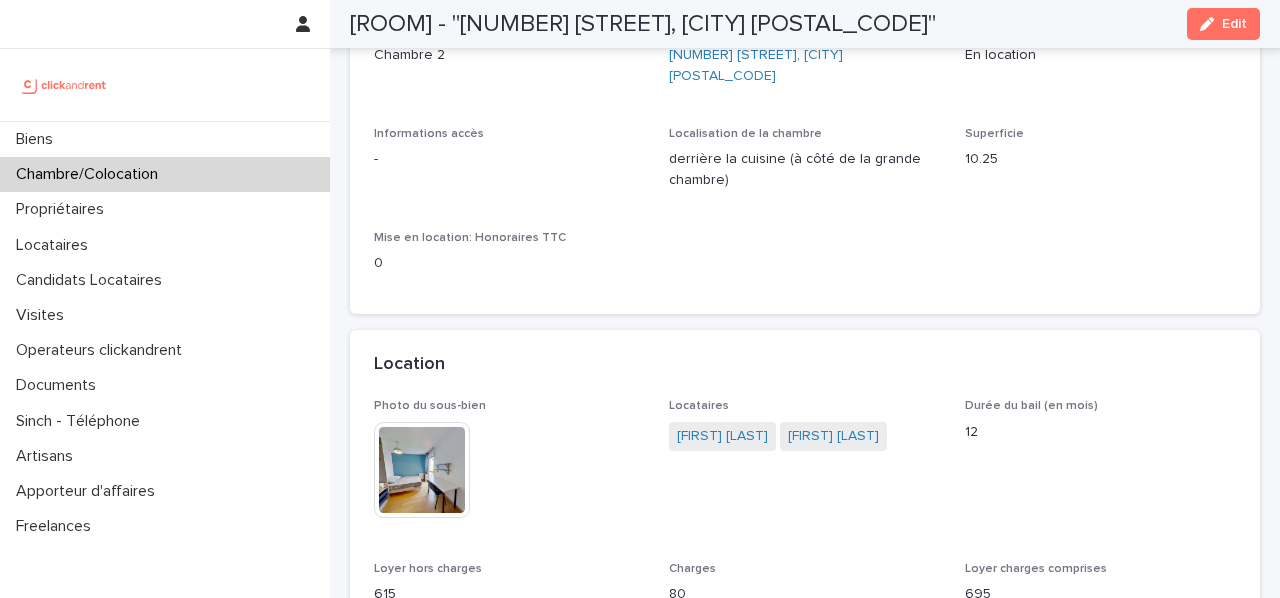 scroll, scrollTop: 0, scrollLeft: 0, axis: both 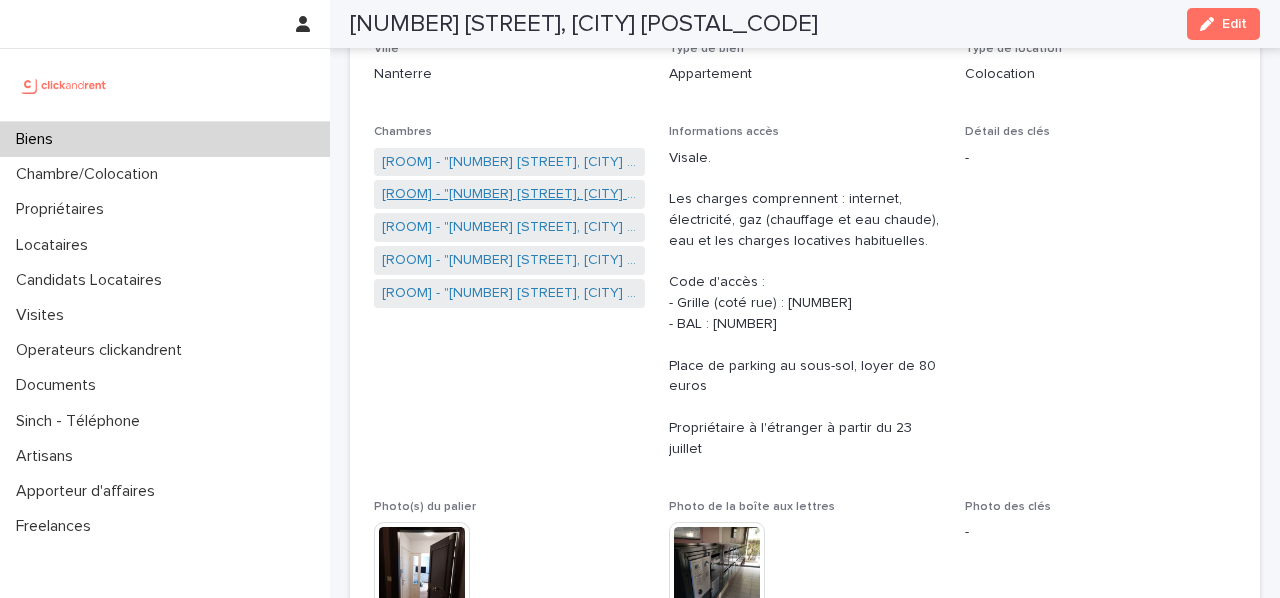 click on "[ROOM] - "[NUMBER] [STREET], [CITY] [POSTAL_CODE]"" at bounding box center (509, 194) 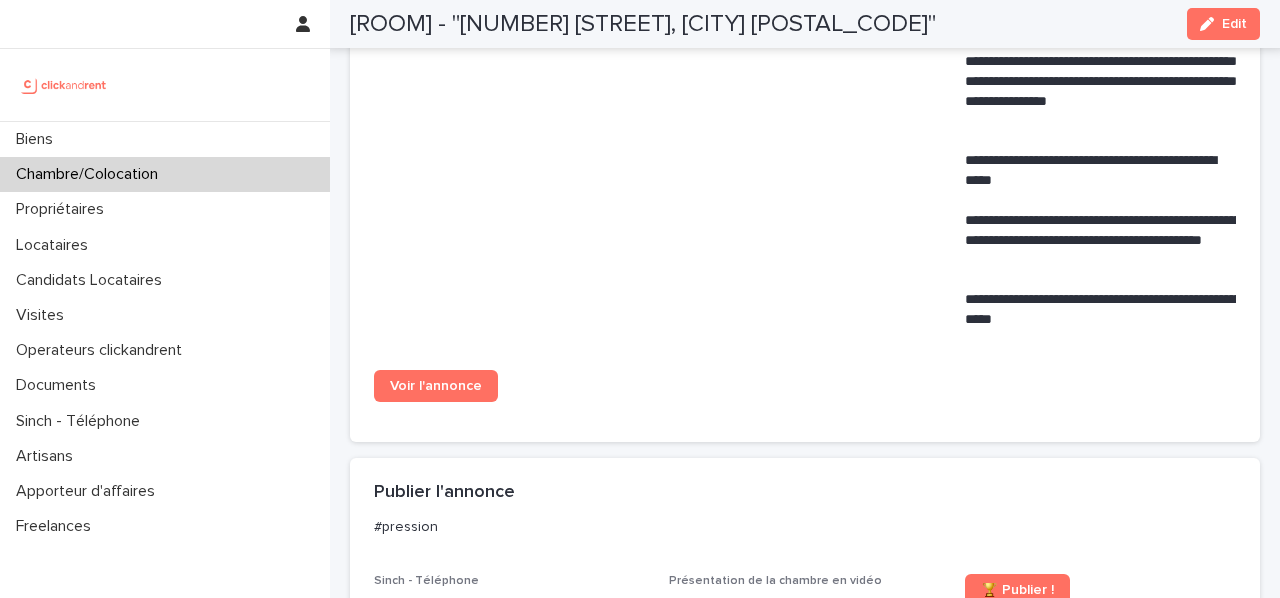 scroll, scrollTop: 1461, scrollLeft: 0, axis: vertical 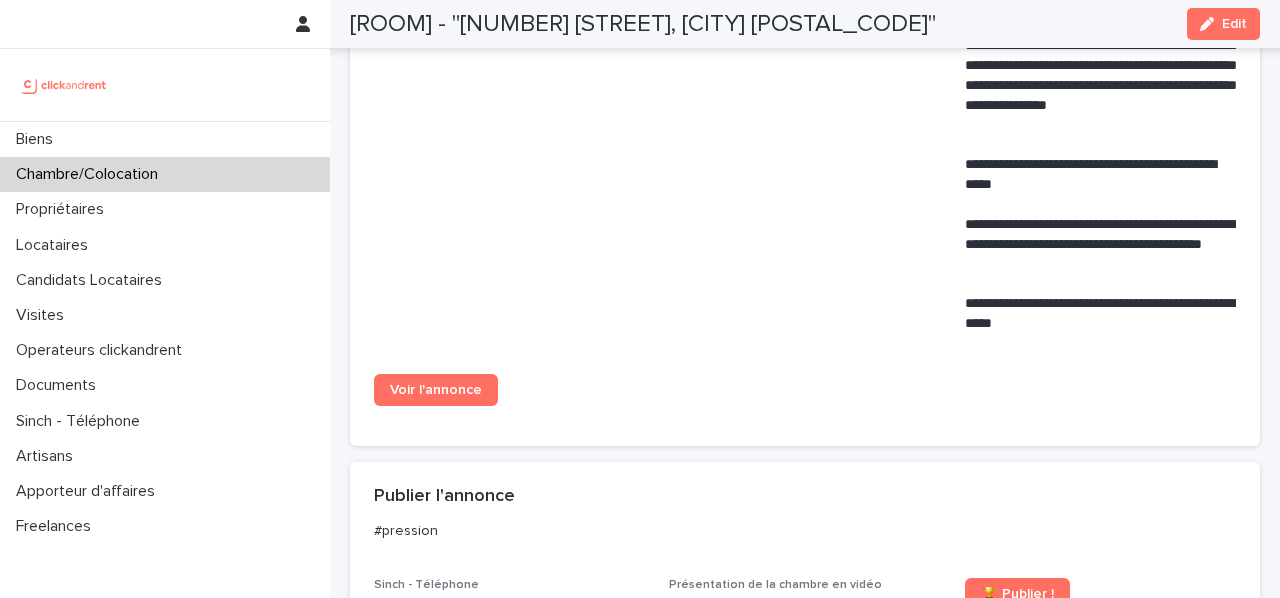 drag, startPoint x: 458, startPoint y: 390, endPoint x: 664, endPoint y: 5, distance: 436.64746 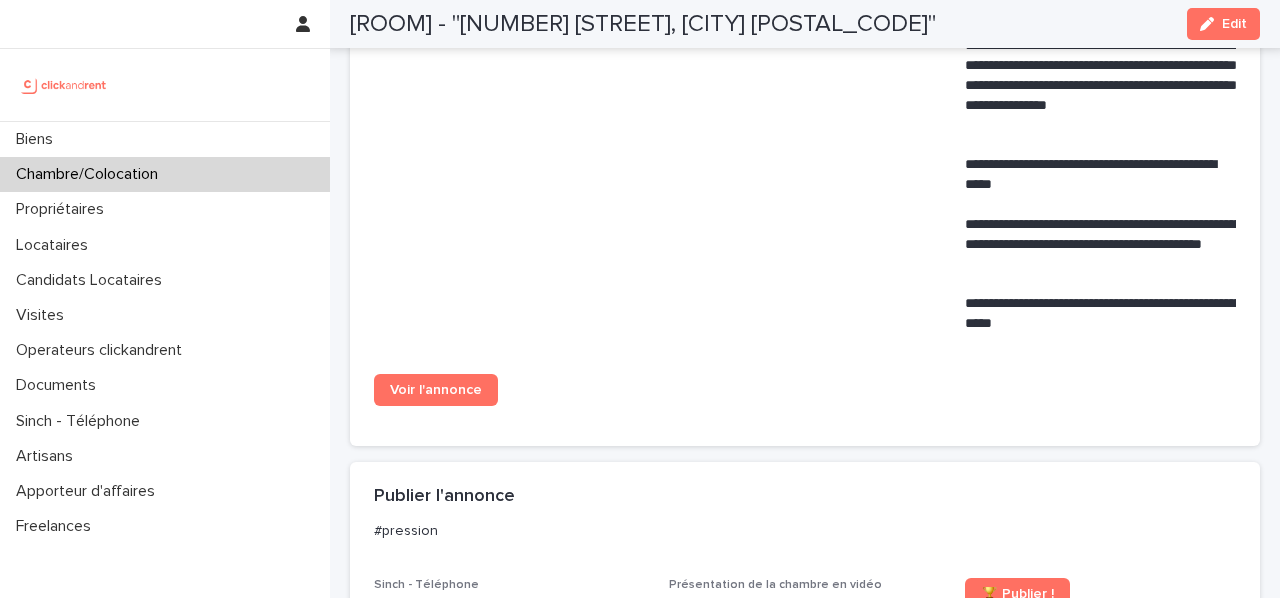 click on "Biens Chambre/Colocation Propriétaires Locataires Candidats Locataires Visites Operateurs clickandrent Documents Sinch - Téléphone Artisans Apporteur d'affaires Freelances Loading... Saving… Loading... Saving… Chambre 3 - "[NUMBER] [STREET], [CITY] [POSTAL_CODE]" Edit Chambre 3 - "[NUMBER] [STREET], [CITY] [POSTAL_CODE]" Edit Sorry, there was an error saving your record. Please try again. Please fill out the required fields below. Loading... Saving… Loading... Saving… Loading... Saving… Général Numéro de la chambre Chambre 3 Bien [NUMBER] [STREET], [CITY] [POSTAL_CODE]   Statut location En recherche de locataire Informations accès - Localisation de la chambre à côté de la salle de bain Superficie 10.8 Mise en location: Honoraires TTC 0 Loading... Saving… Location Photo du sous-bien This file cannot be opened Download File Locataires [FIRST] [LAST]   Durée du bail (en mois) 12 Loyer hors charges 615 Charges 100 Loyer charges comprises 715 1230 0" at bounding box center [805, -17] 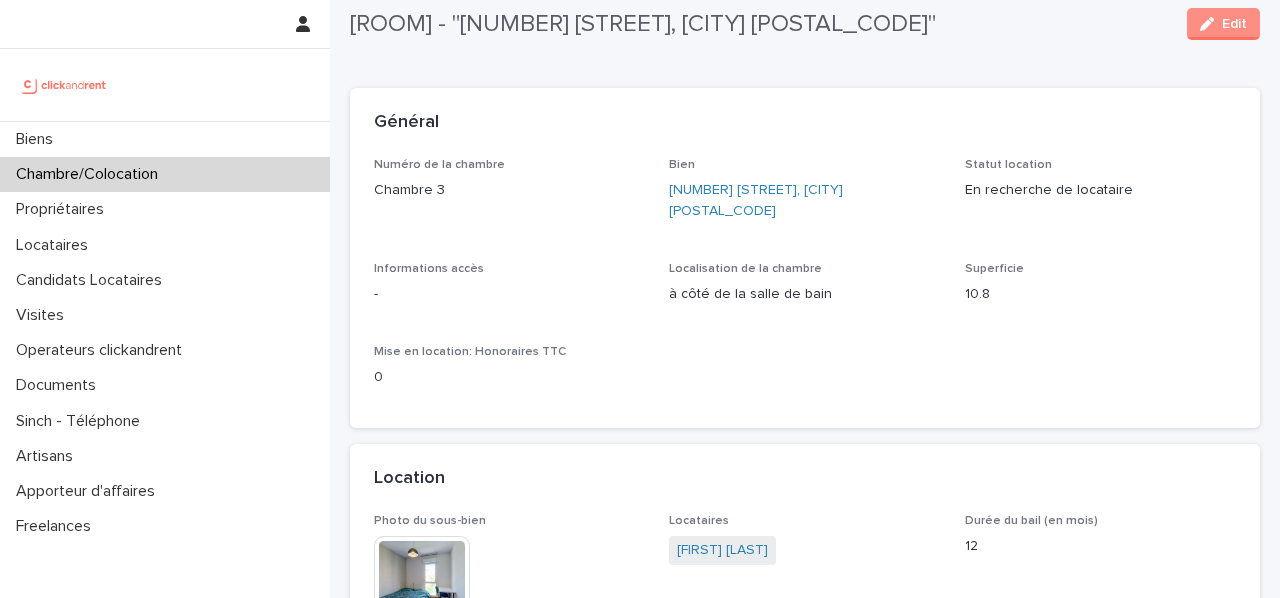 scroll, scrollTop: 0, scrollLeft: 0, axis: both 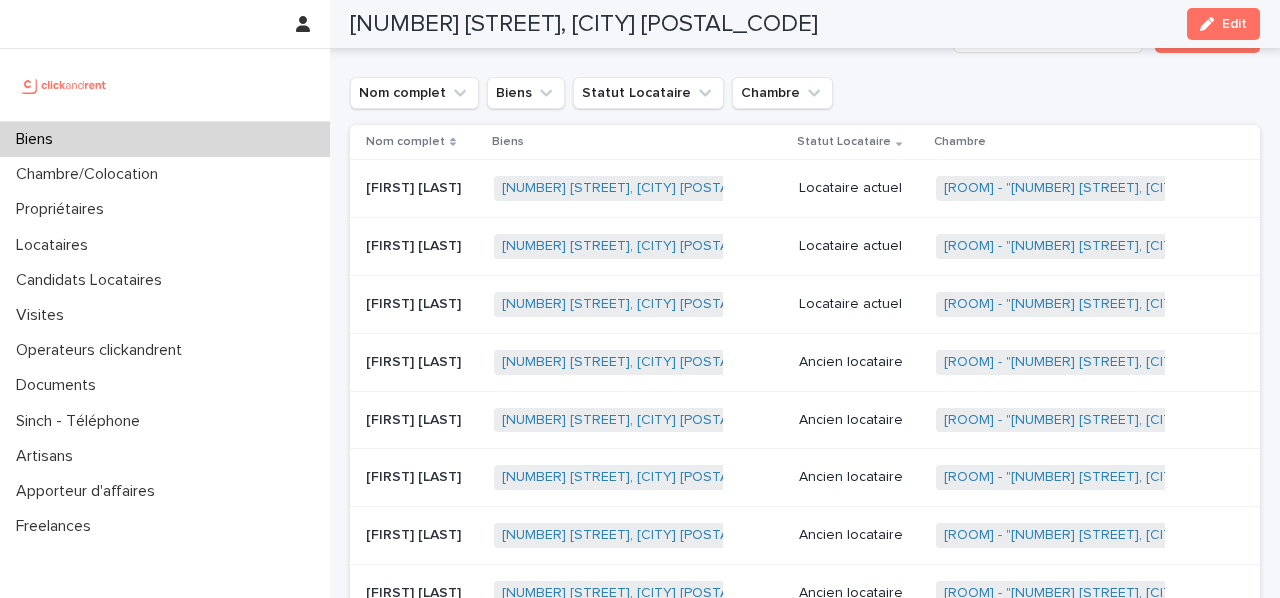 click on "Ancien locataire" at bounding box center (859, 362) 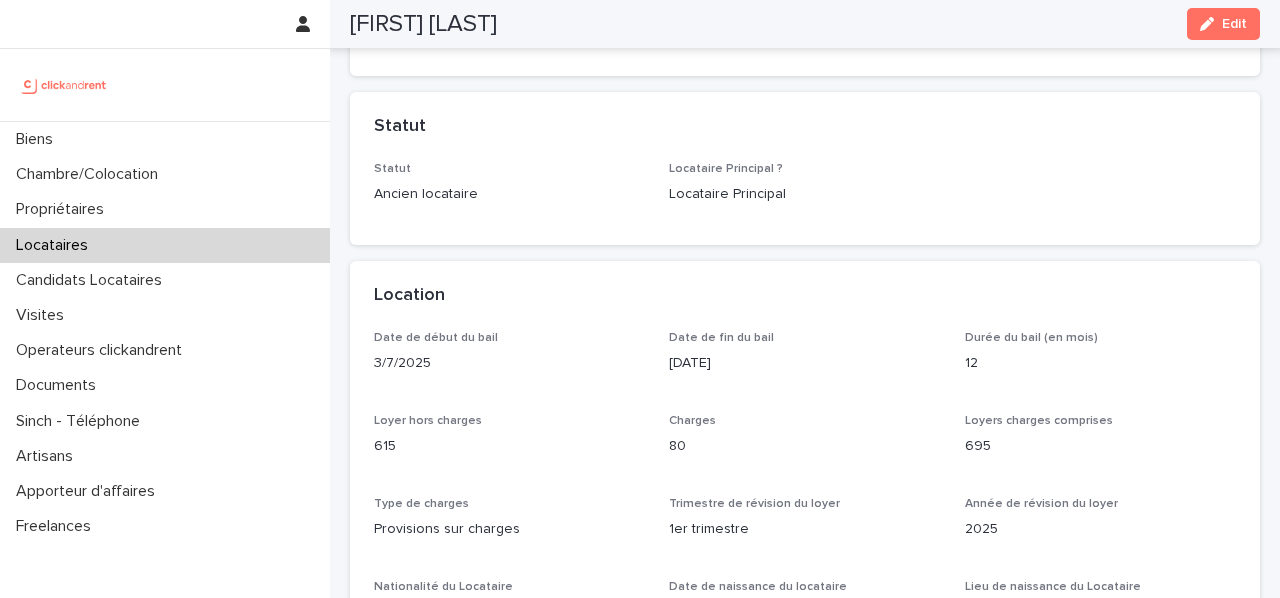 scroll, scrollTop: 403, scrollLeft: 0, axis: vertical 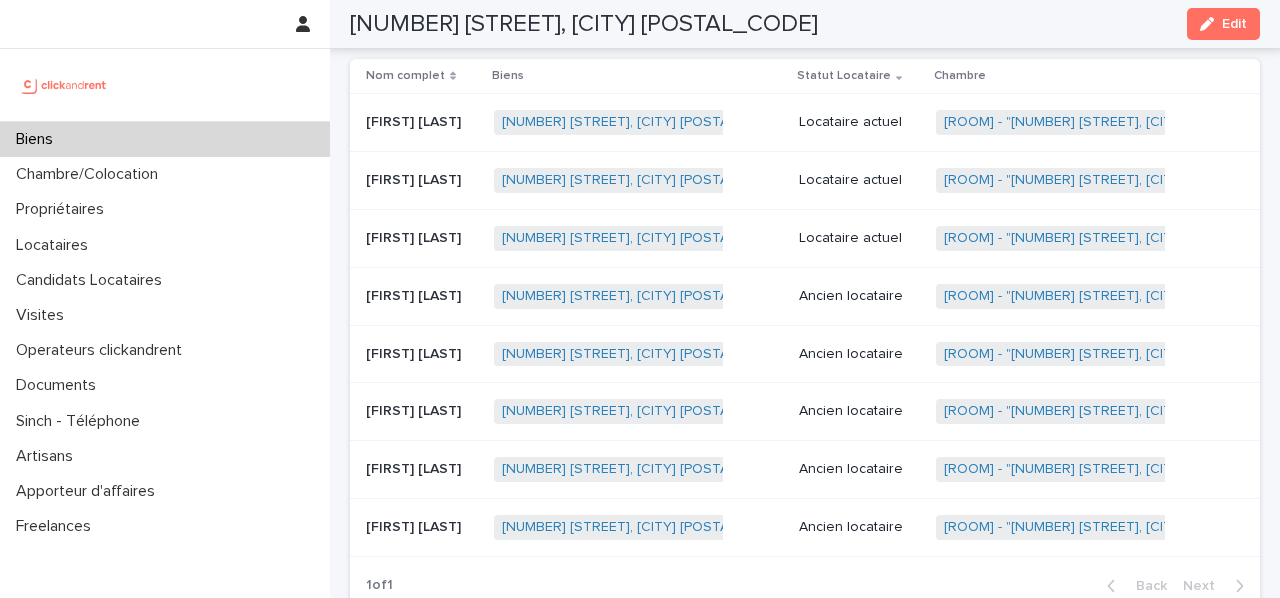 click on "Ancien locataire" at bounding box center [859, 469] 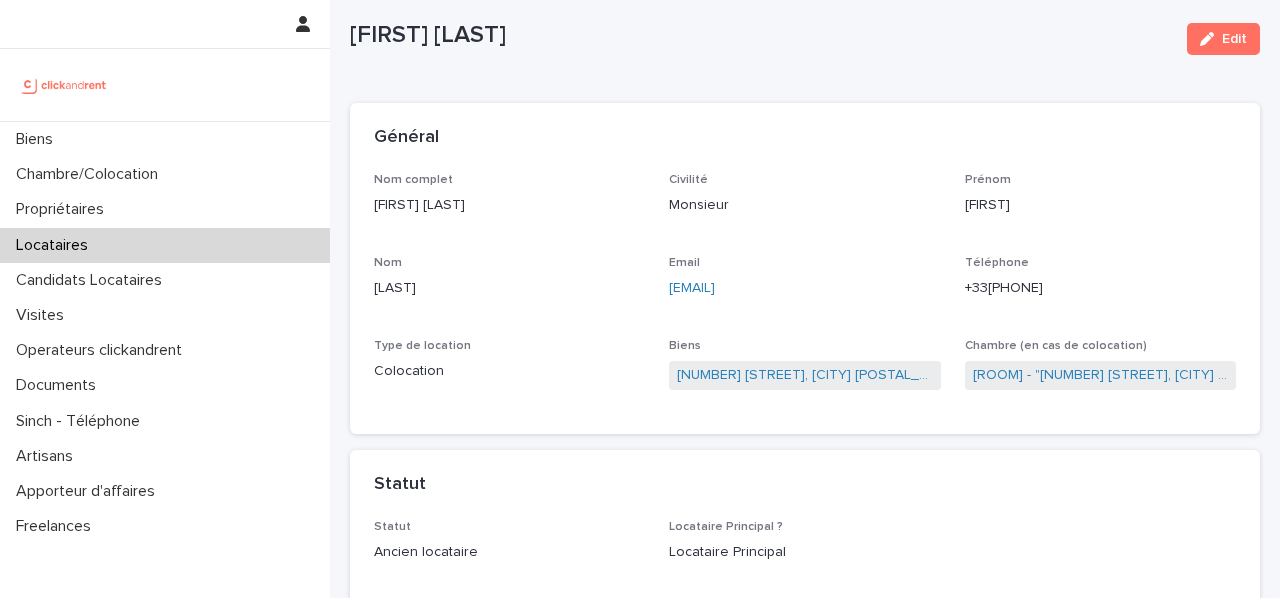 scroll, scrollTop: 0, scrollLeft: 0, axis: both 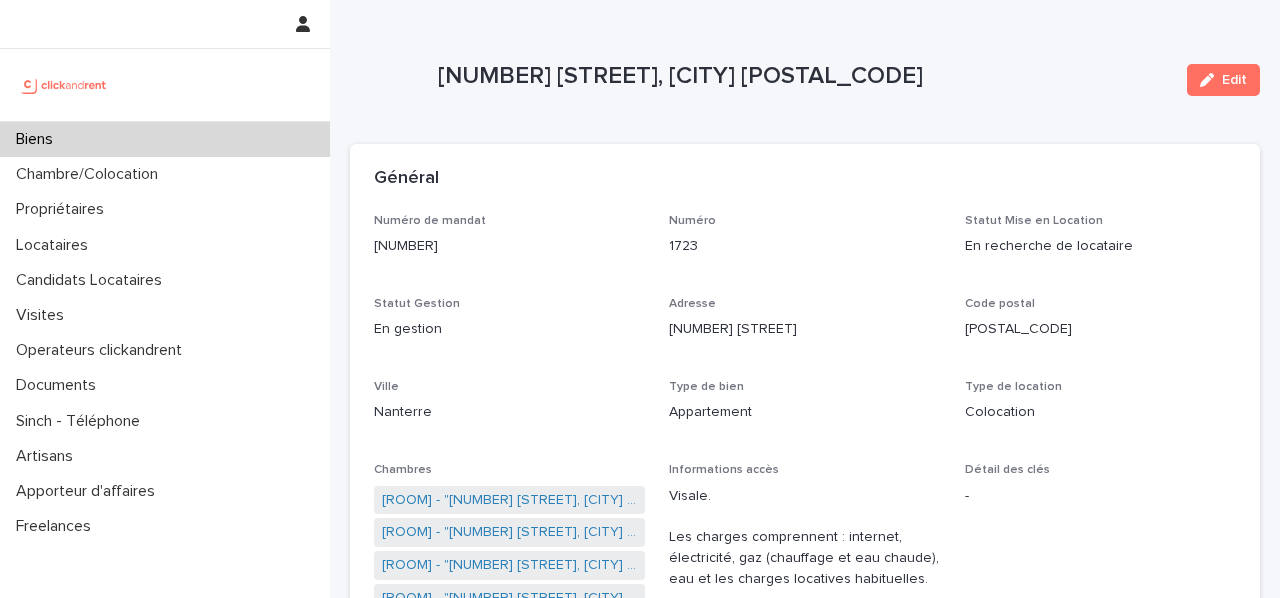 click on "[NUMBER] [STREET], [CITY] [POSTAL_CODE]" at bounding box center [804, 76] 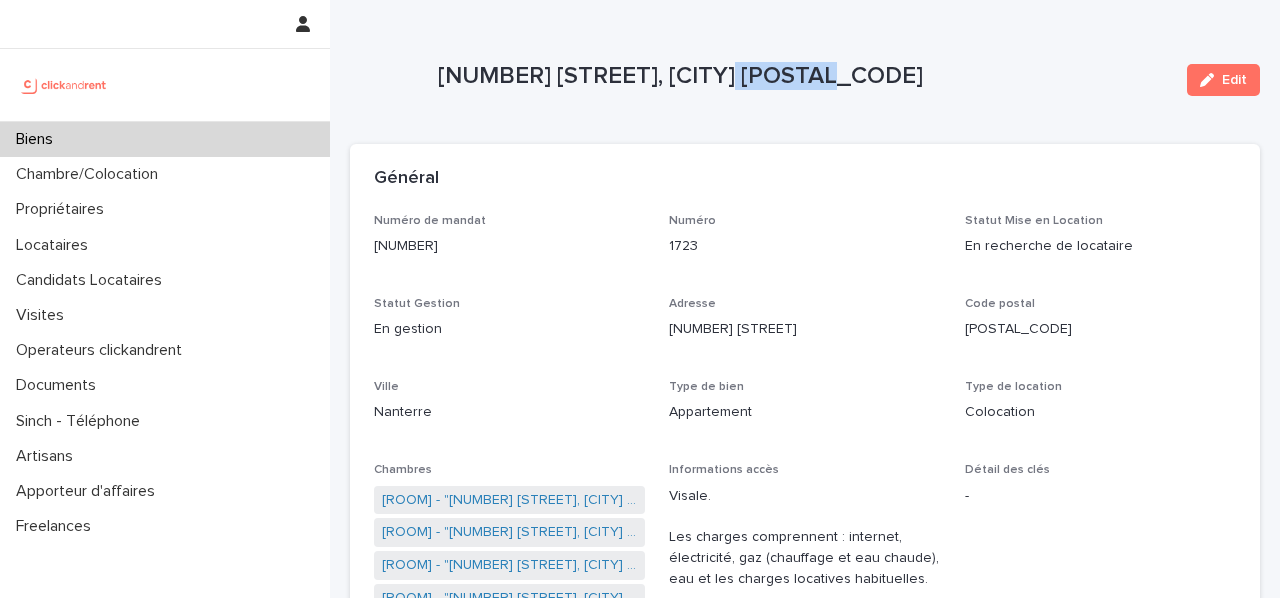 click on "[NUMBER] [STREET], [CITY] [POSTAL_CODE]" at bounding box center (804, 76) 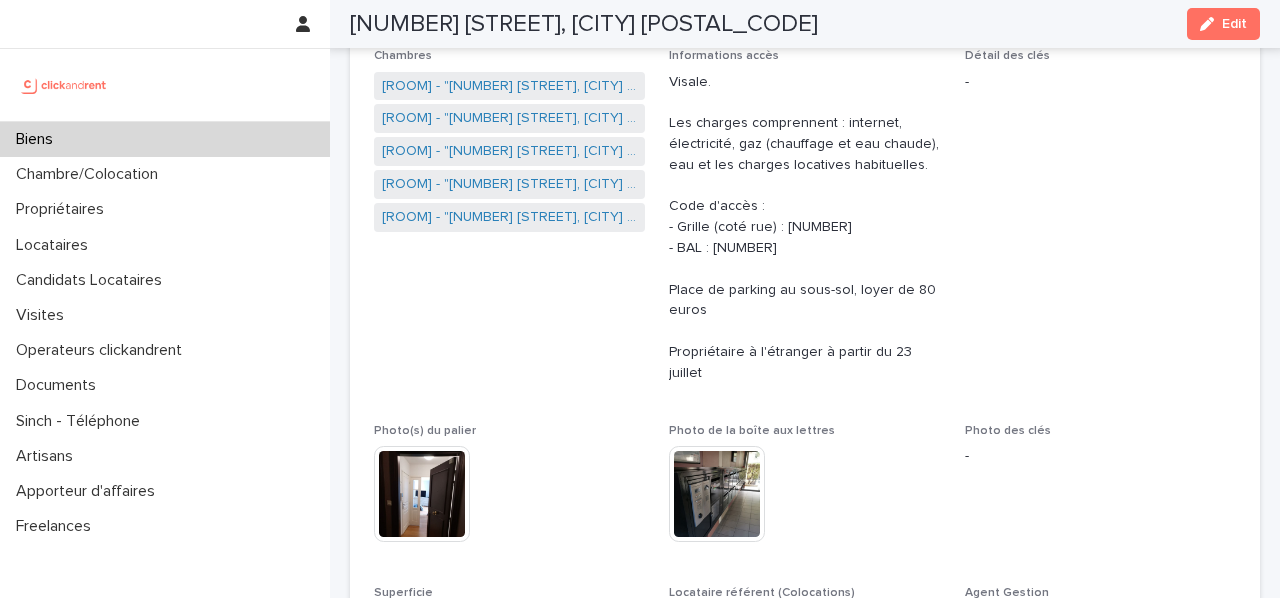 scroll, scrollTop: 408, scrollLeft: 0, axis: vertical 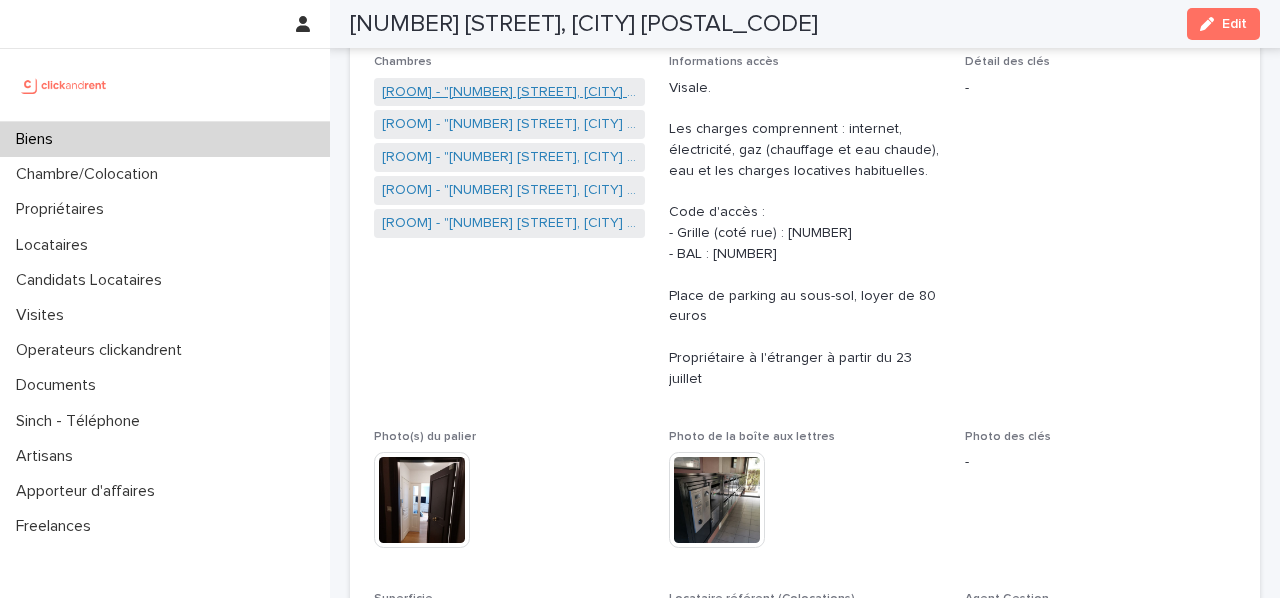 click on "[ROOM] - "[NUMBER] [STREET], [CITY] [POSTAL_CODE]"" at bounding box center [509, 92] 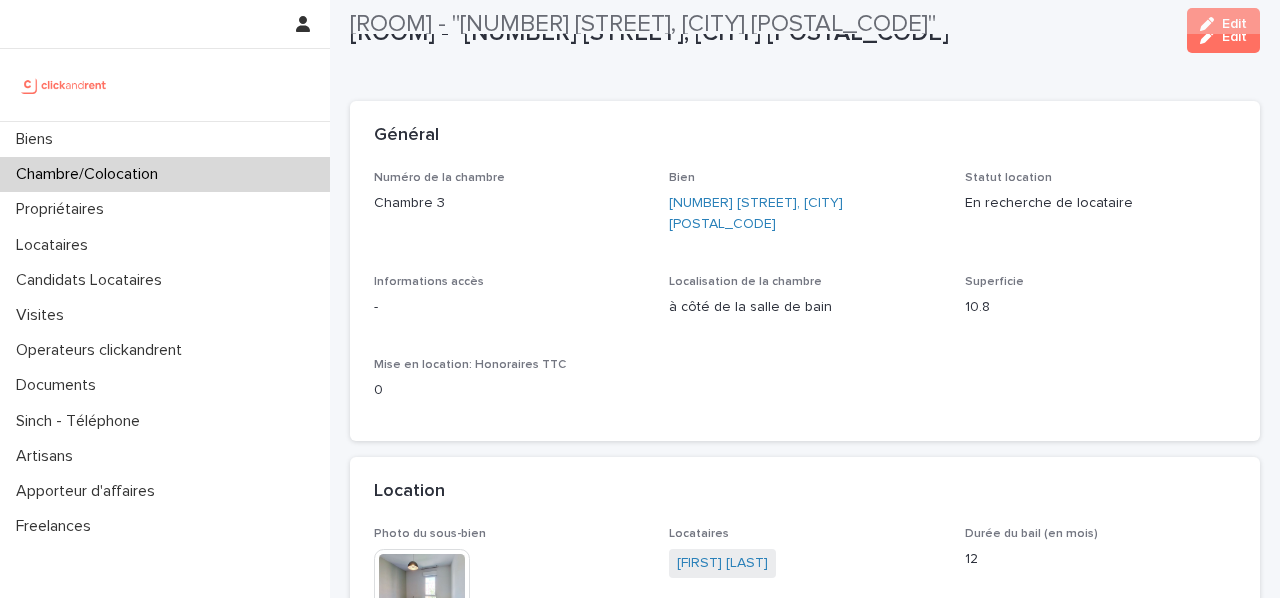 scroll, scrollTop: 0, scrollLeft: 0, axis: both 